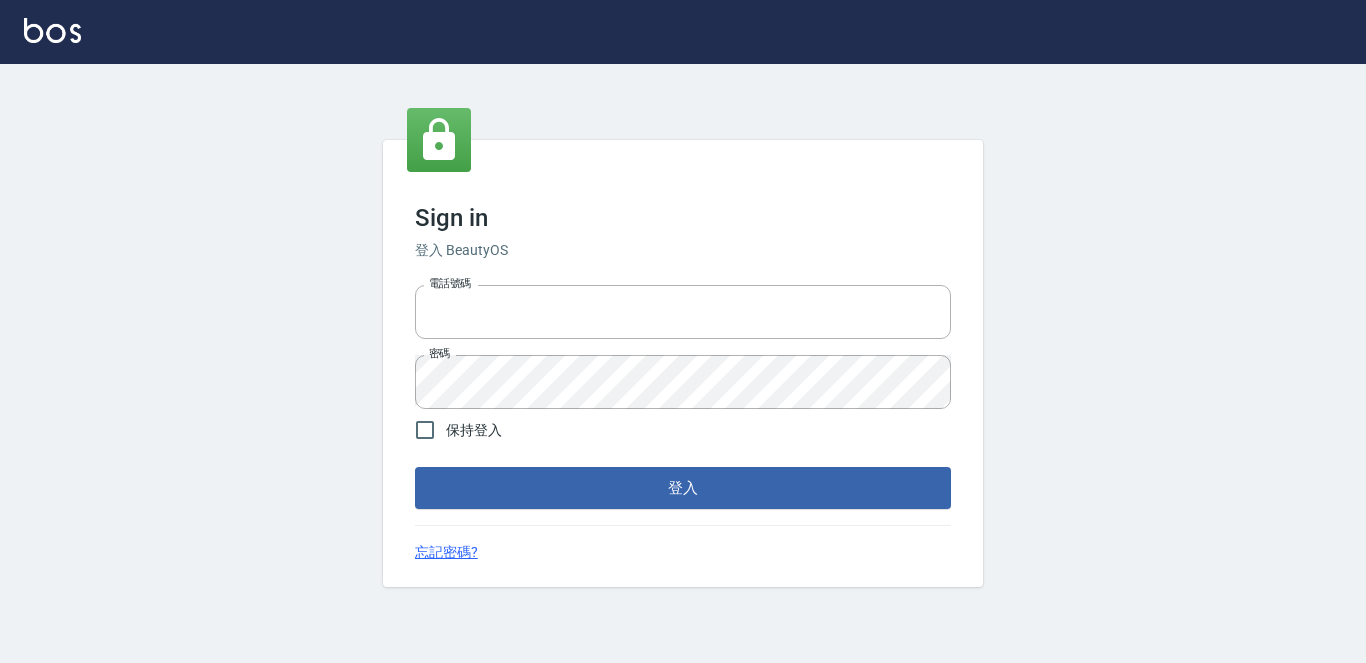scroll, scrollTop: 0, scrollLeft: 0, axis: both 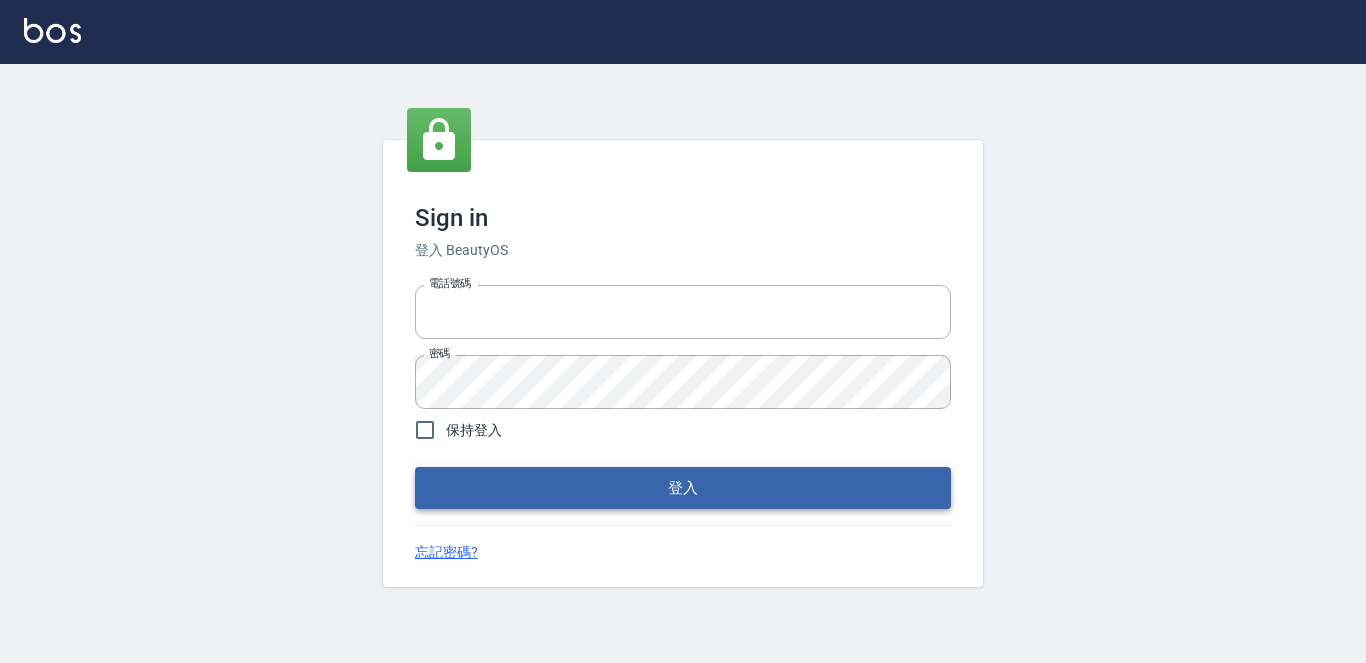 type on "1000" 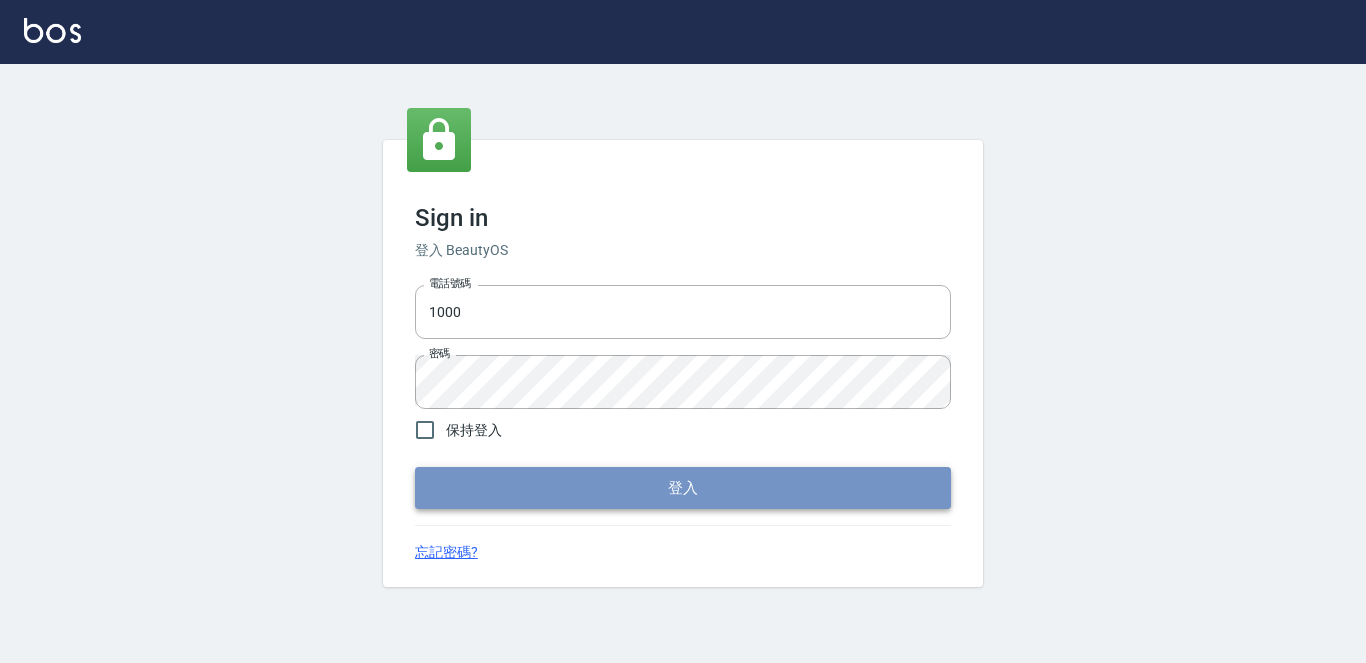 click on "登入" at bounding box center [683, 488] 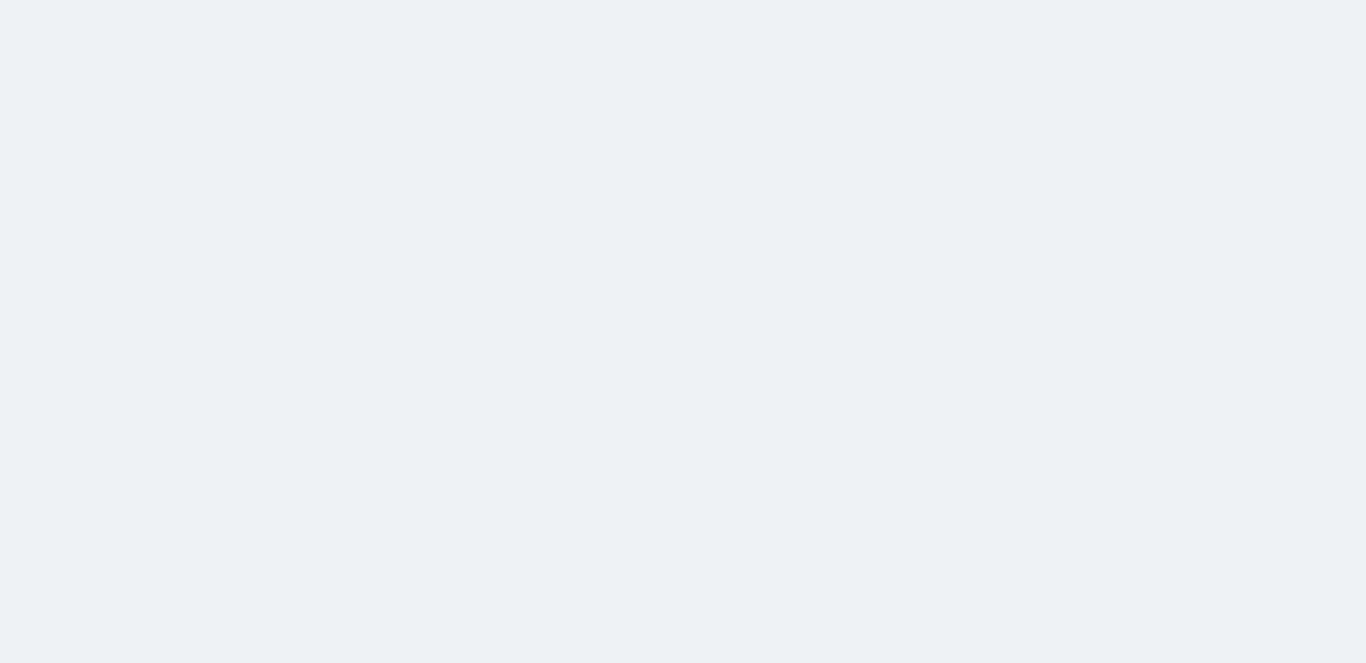 scroll, scrollTop: 0, scrollLeft: 0, axis: both 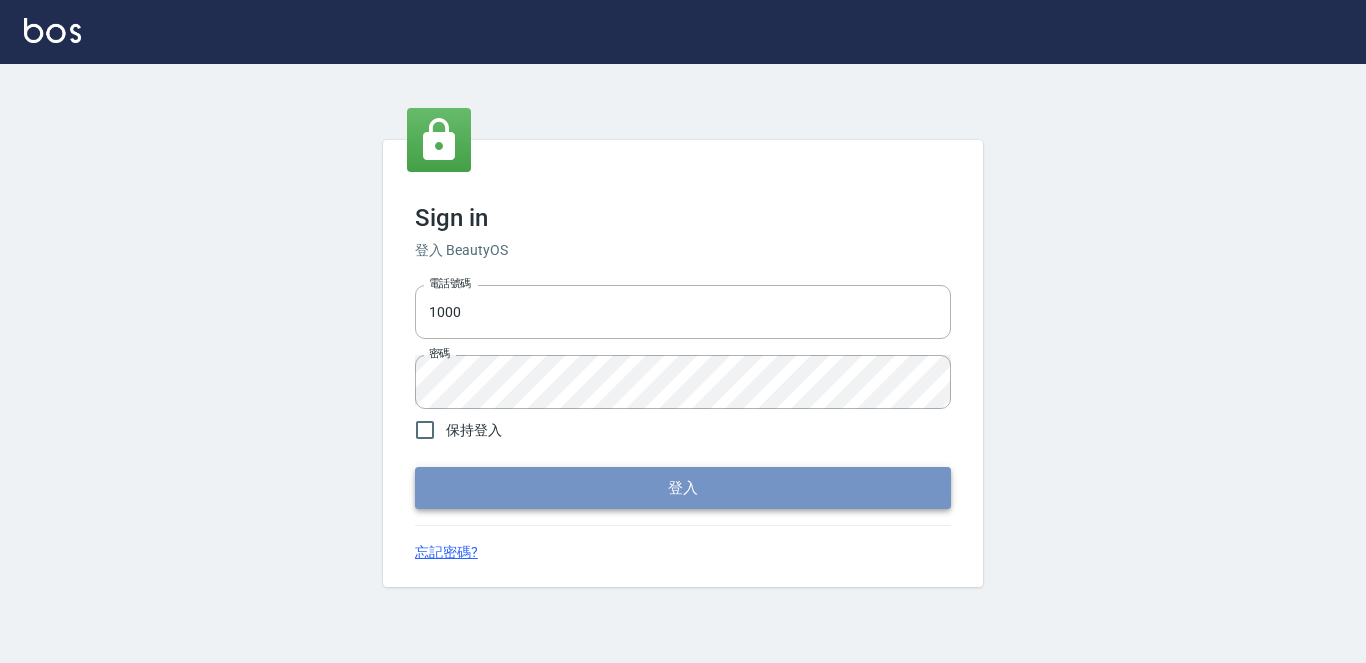 click on "登入" at bounding box center [683, 488] 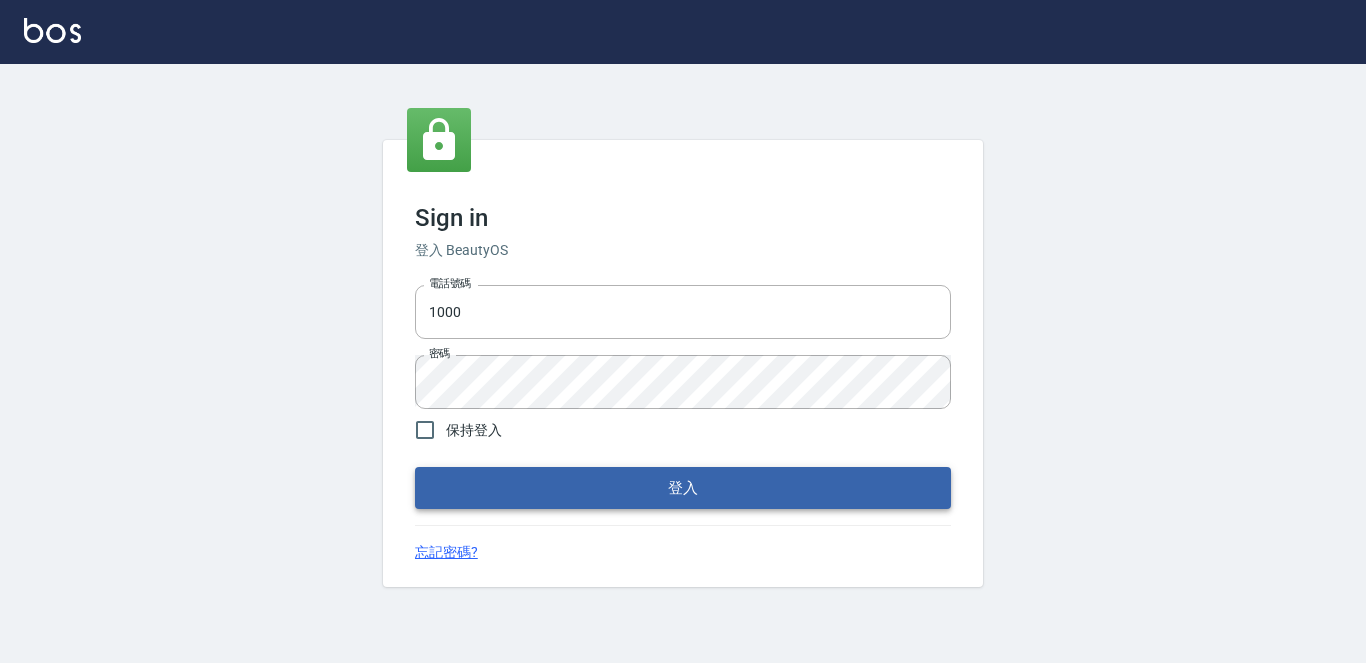 click on "登入" at bounding box center [683, 488] 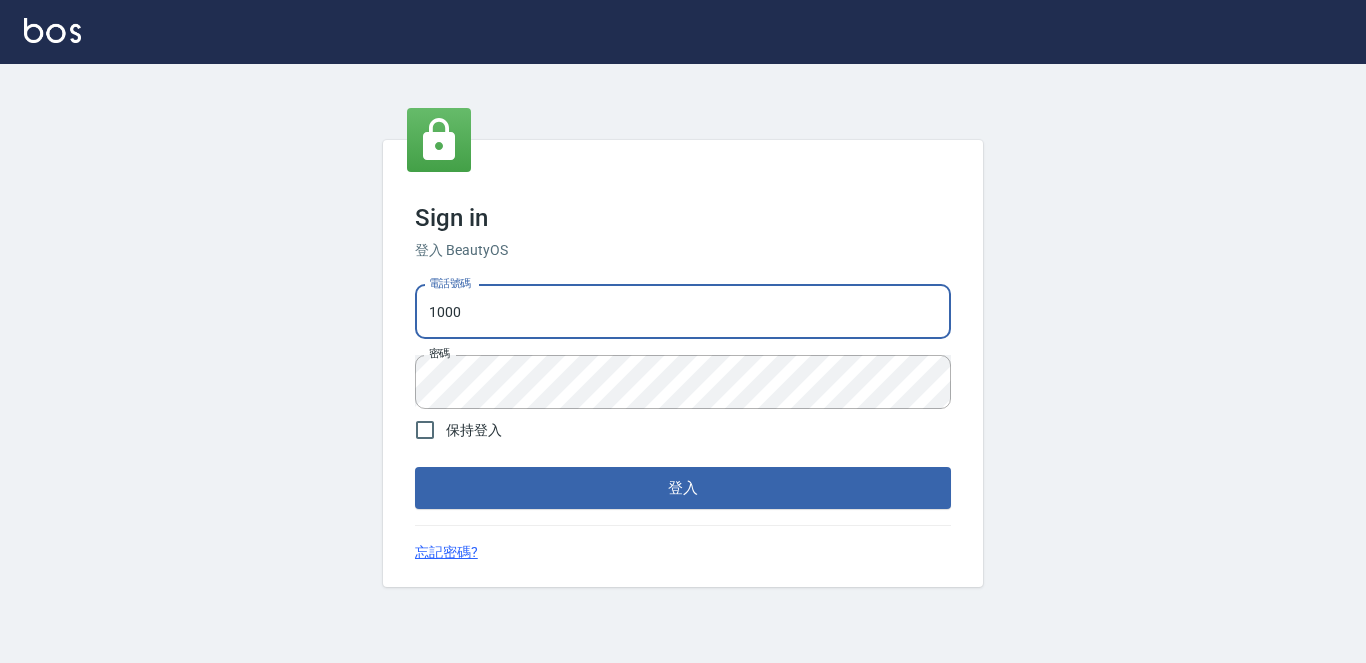 click on "1000" at bounding box center [683, 312] 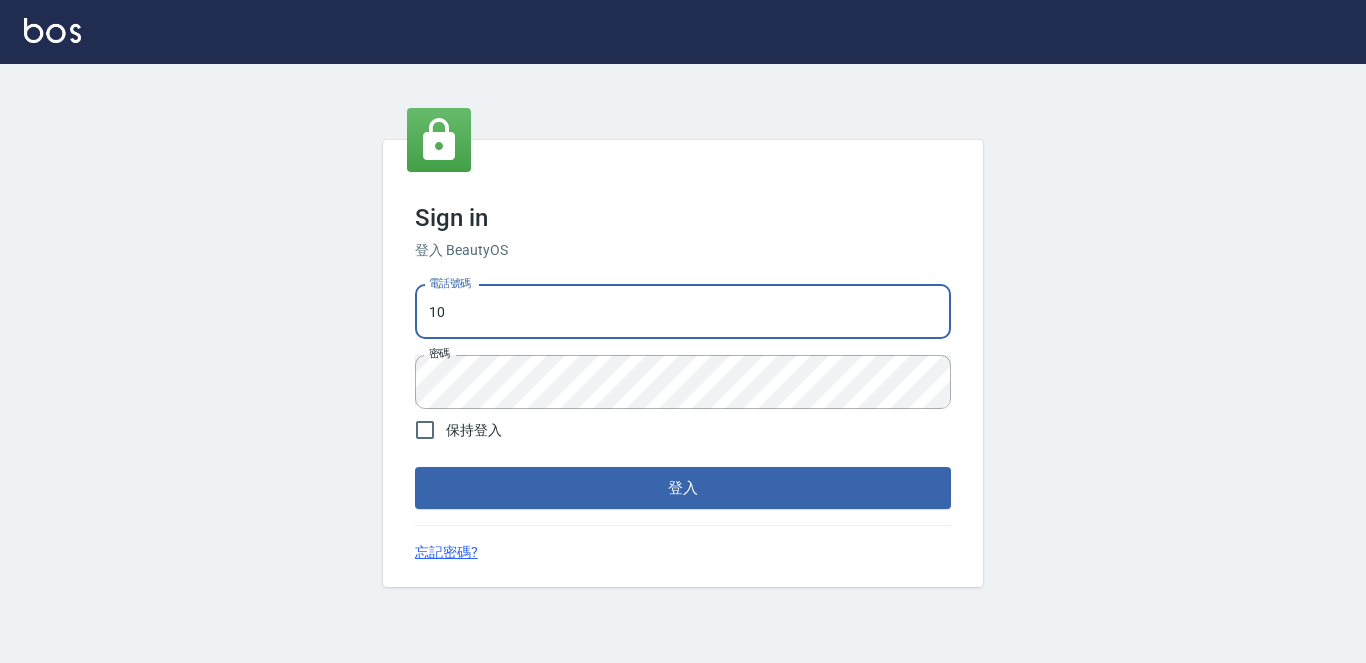 type on "1" 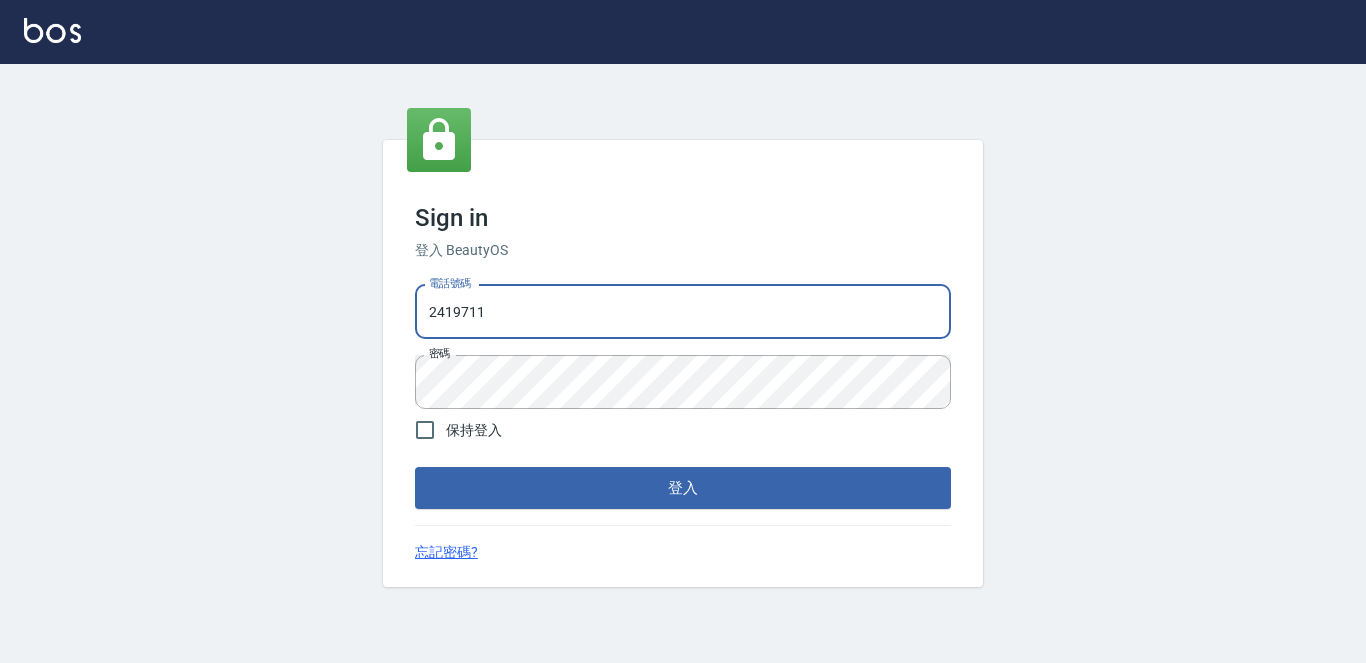 type on "2419711" 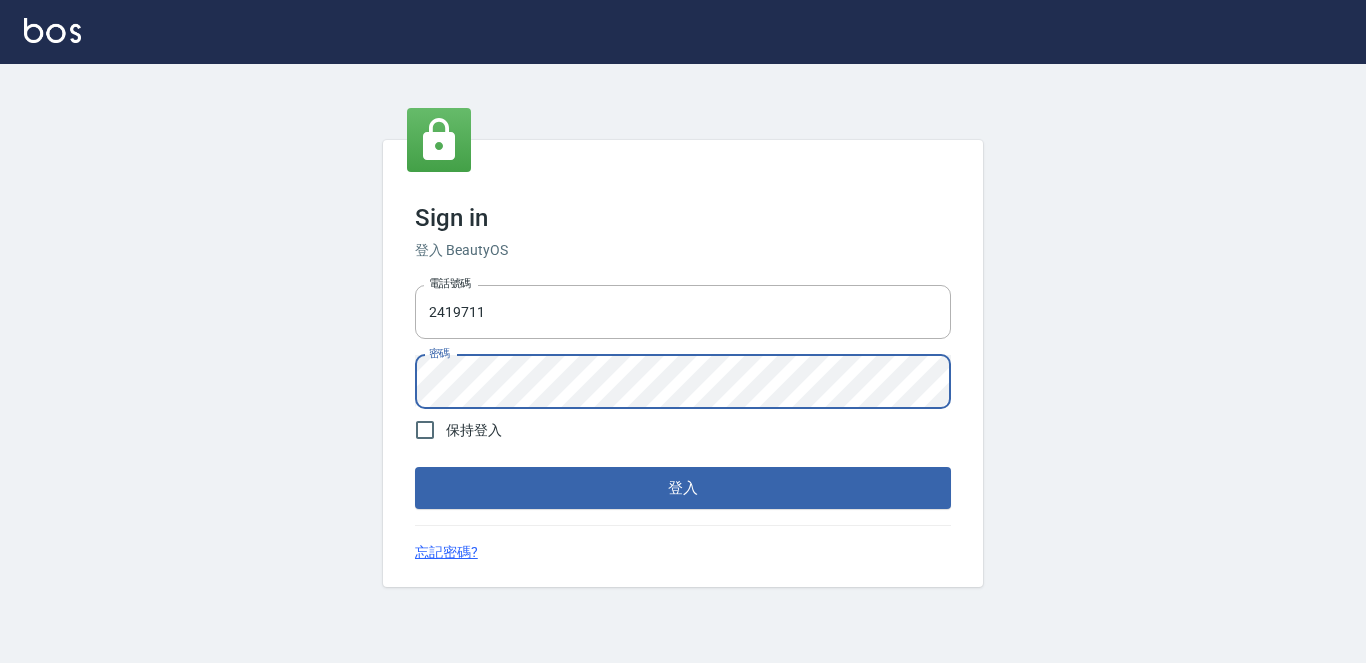 click on "登入" at bounding box center (683, 488) 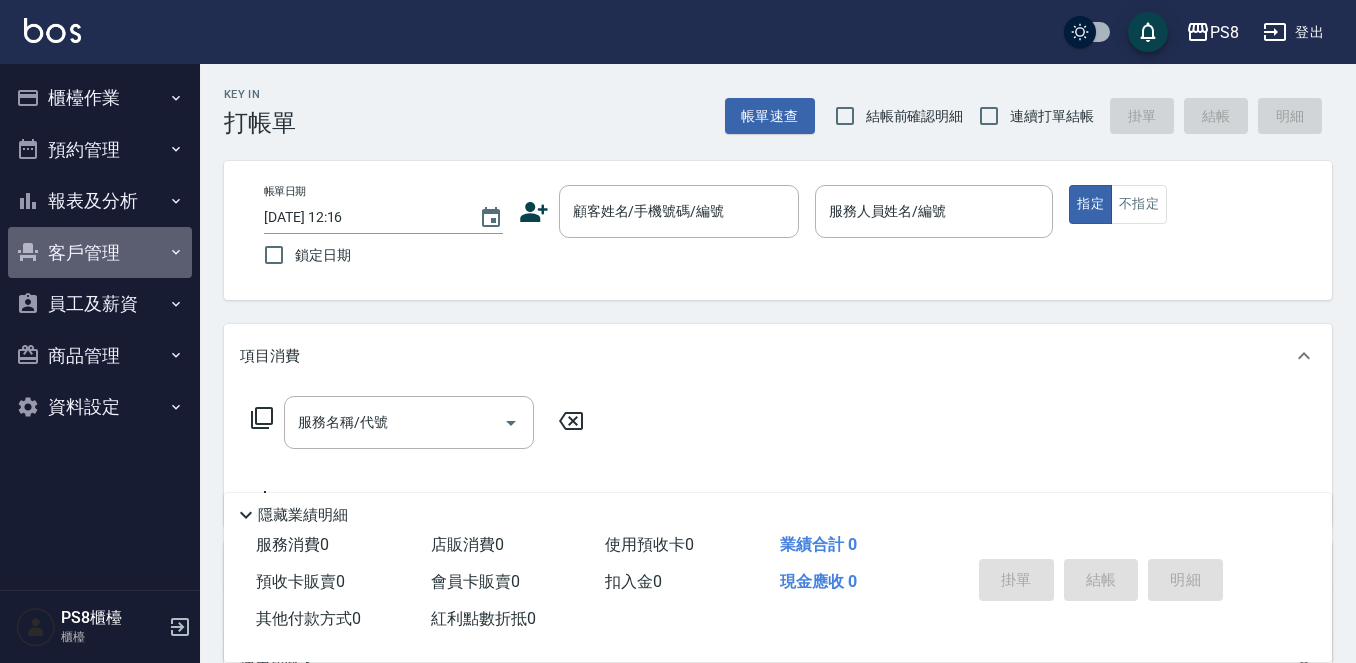 click on "客戶管理" at bounding box center (100, 253) 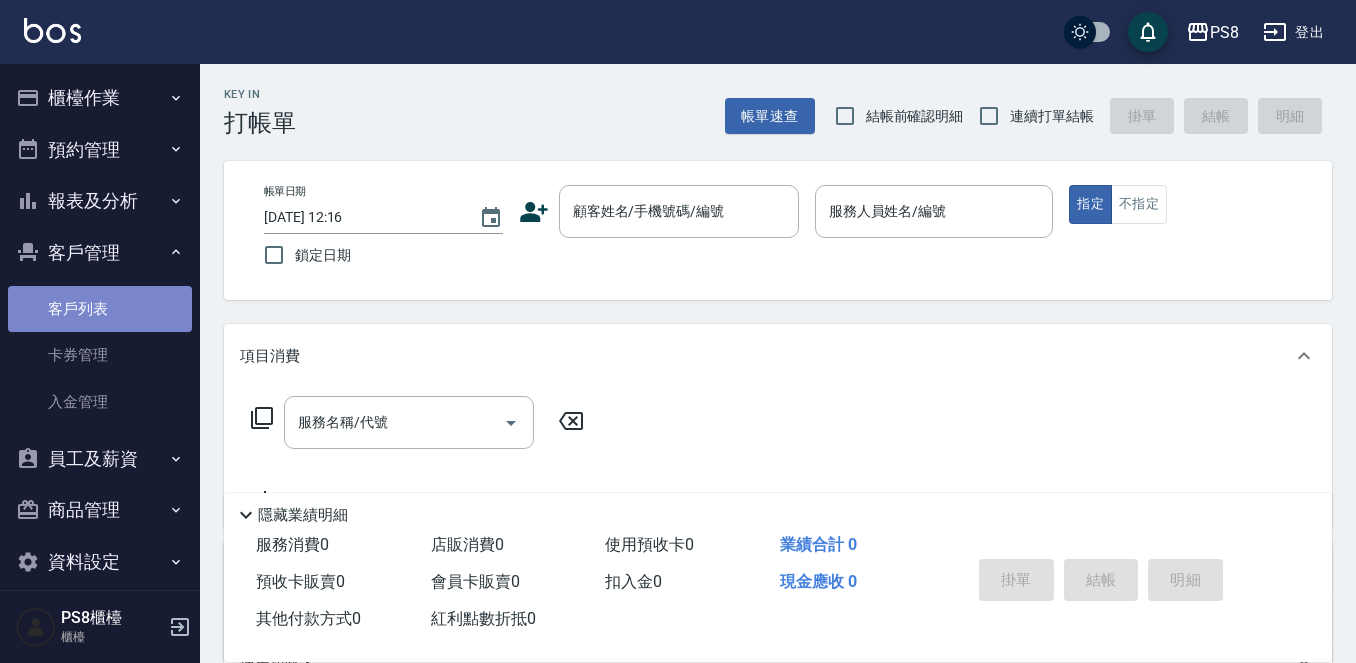 click on "客戶列表" at bounding box center (100, 309) 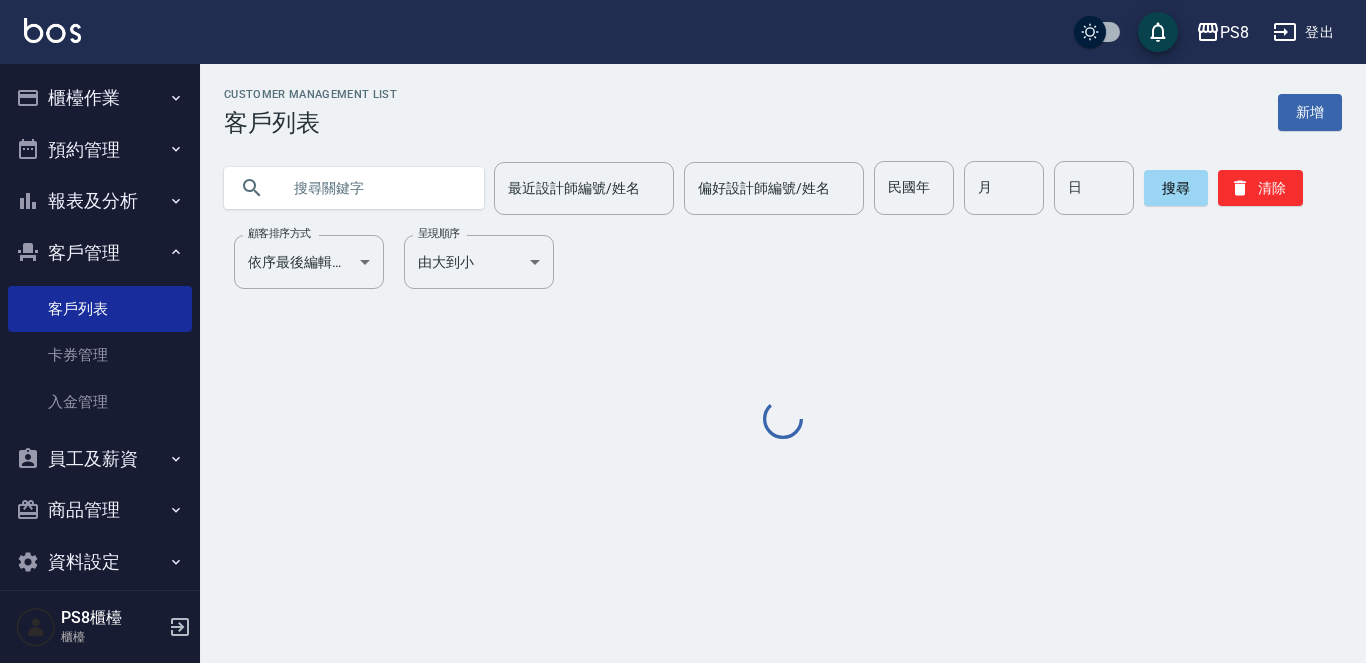 click at bounding box center (374, 188) 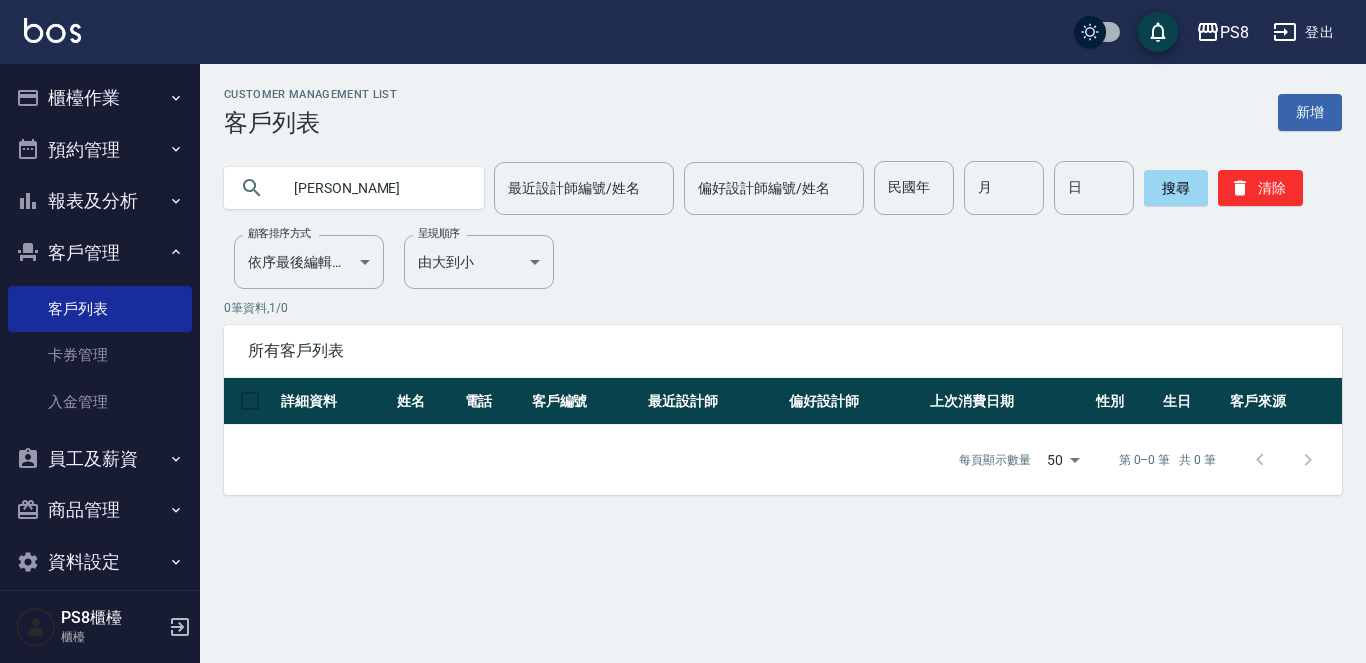 type on "[PERSON_NAME]" 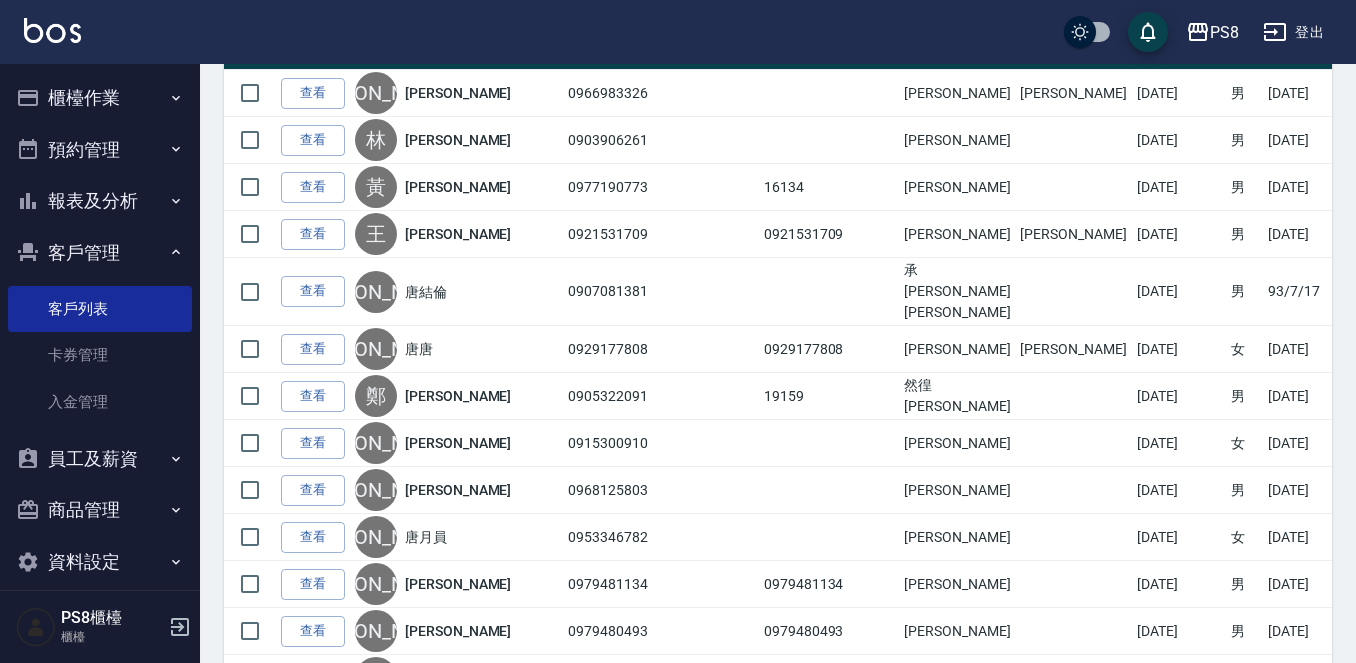 scroll, scrollTop: 0, scrollLeft: 0, axis: both 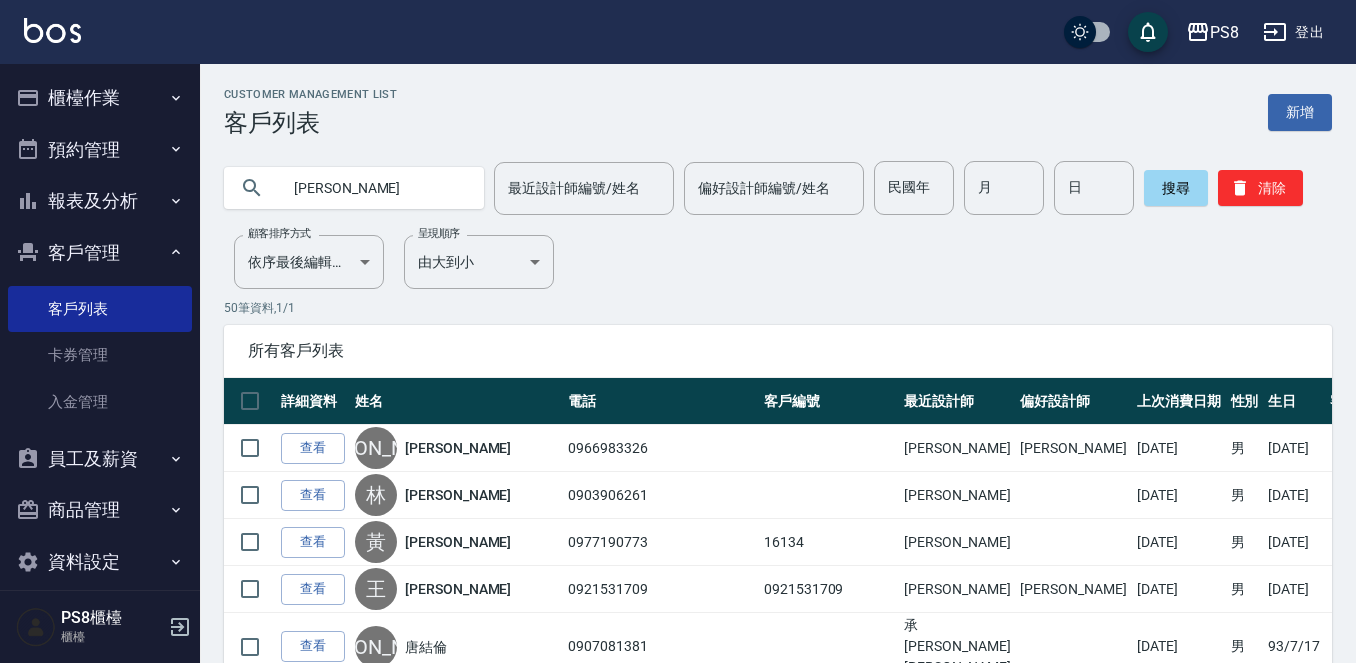 click on "最近設計師編號/姓名 最近設計師編號/姓名" at bounding box center (584, 188) 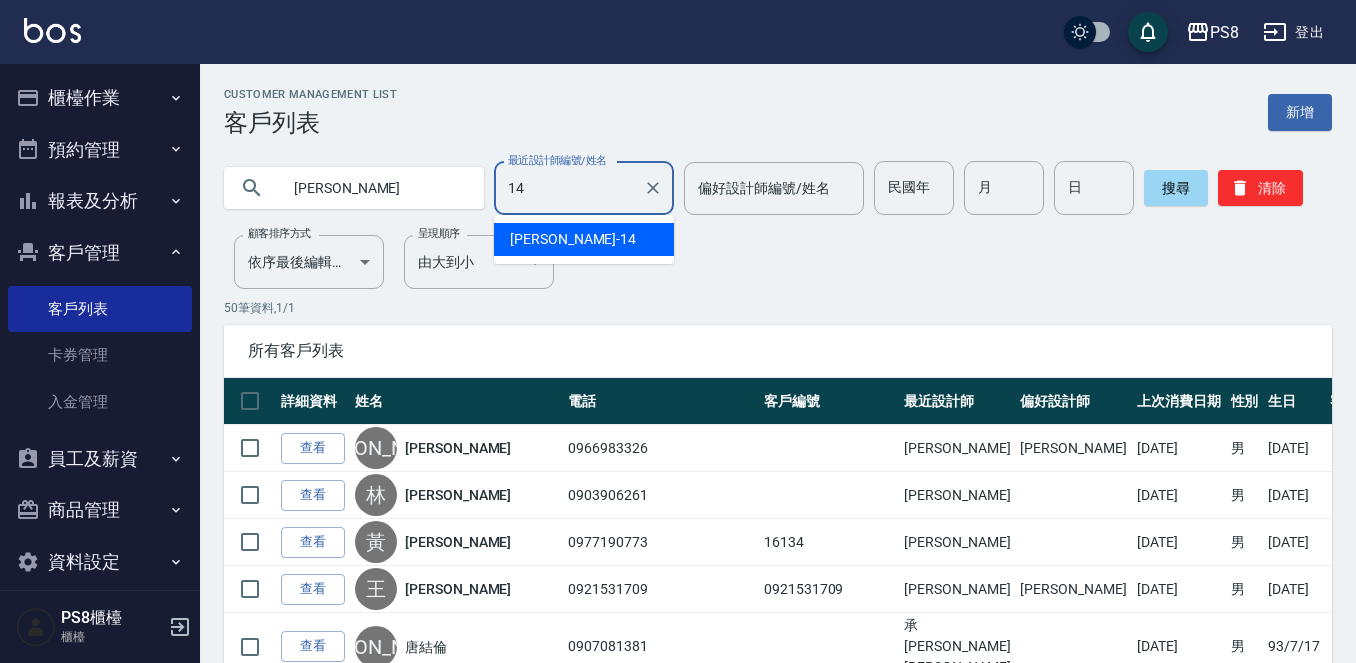 type on "[PERSON_NAME]-14" 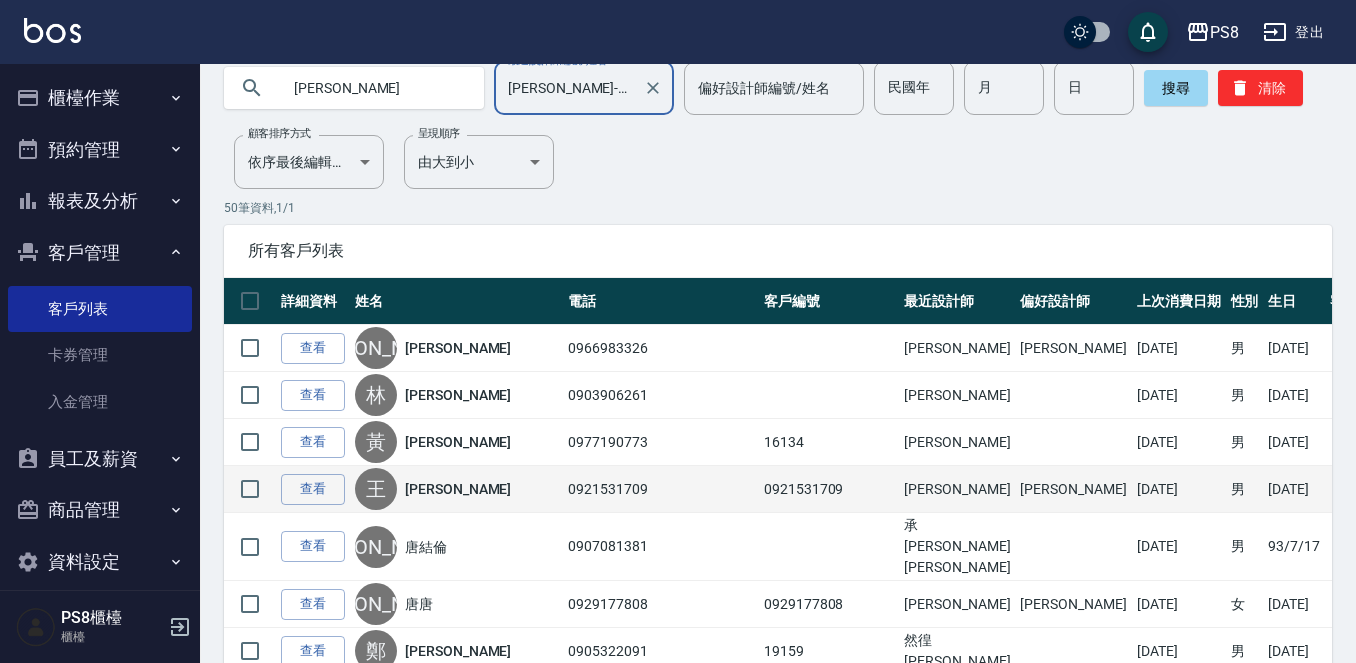 scroll, scrollTop: 0, scrollLeft: 0, axis: both 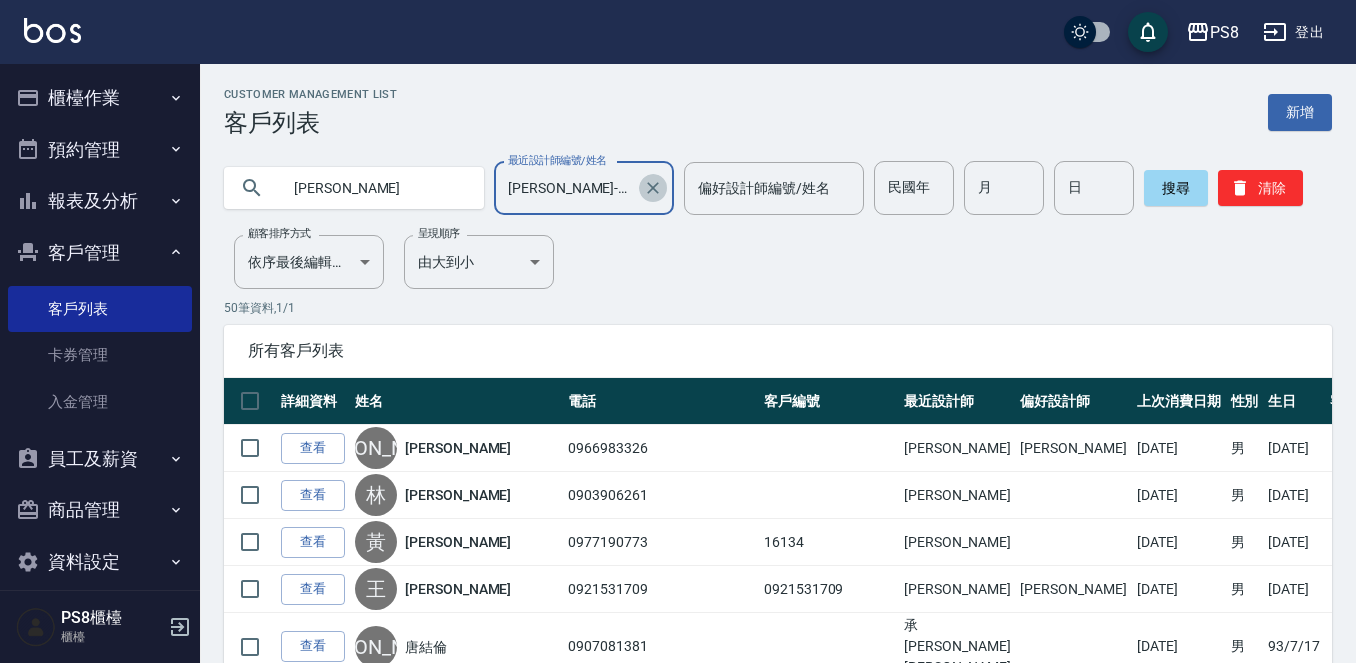 click 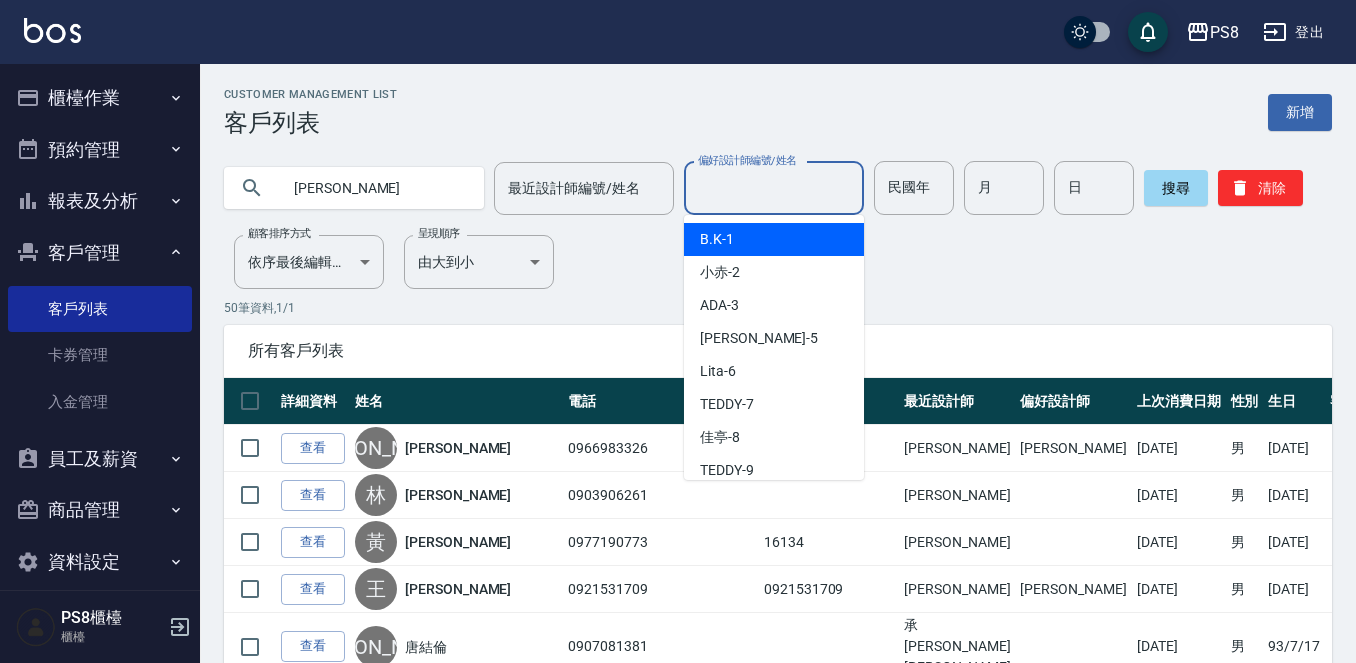 click on "偏好設計師編號/姓名" at bounding box center (774, 188) 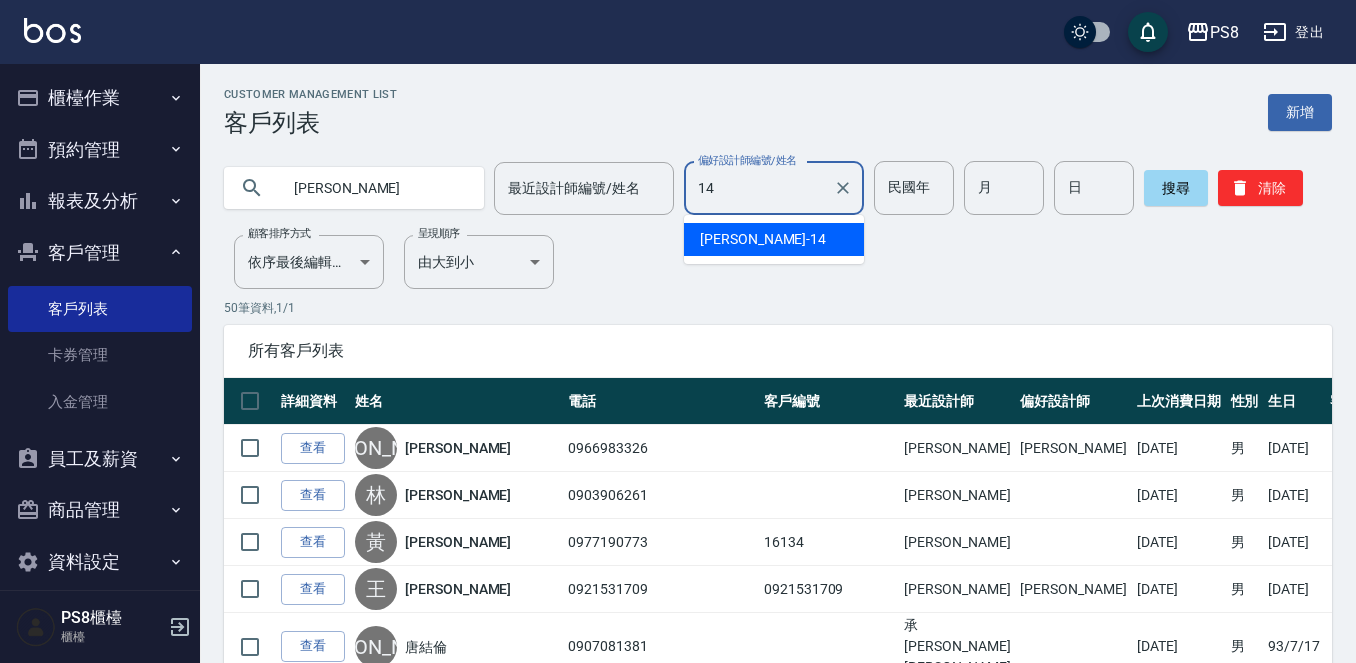 type on "[PERSON_NAME]-14" 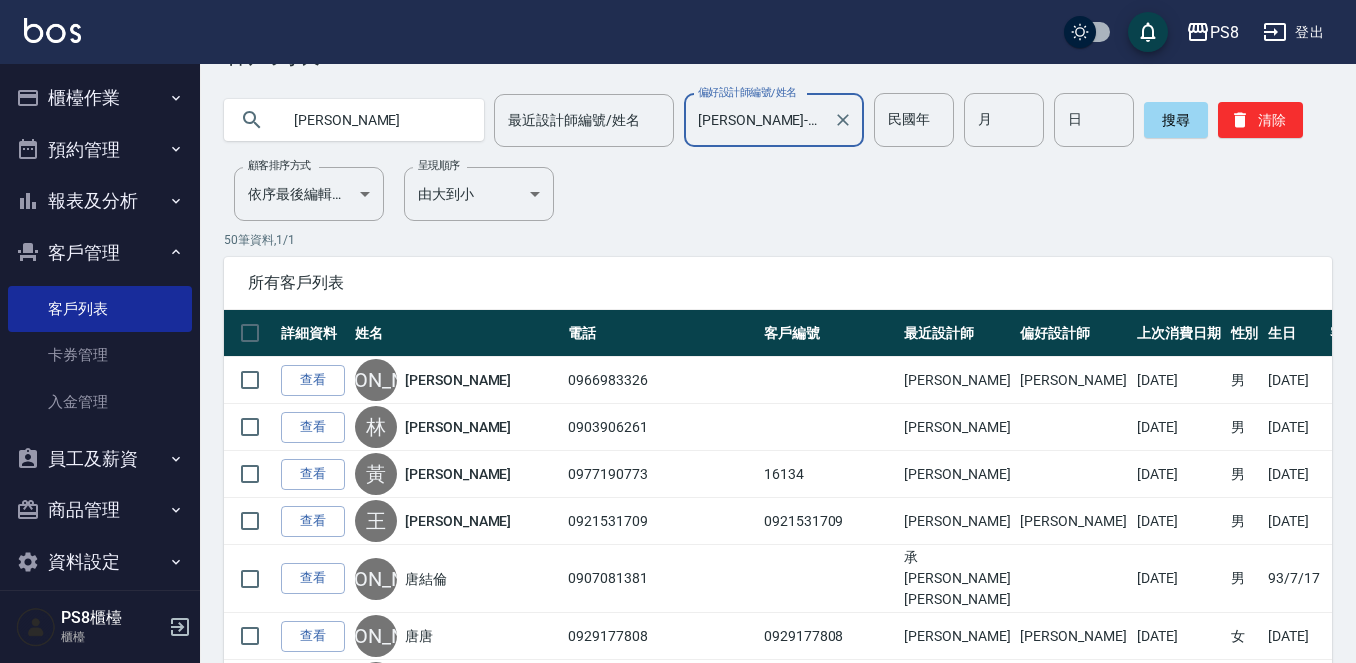scroll, scrollTop: 0, scrollLeft: 0, axis: both 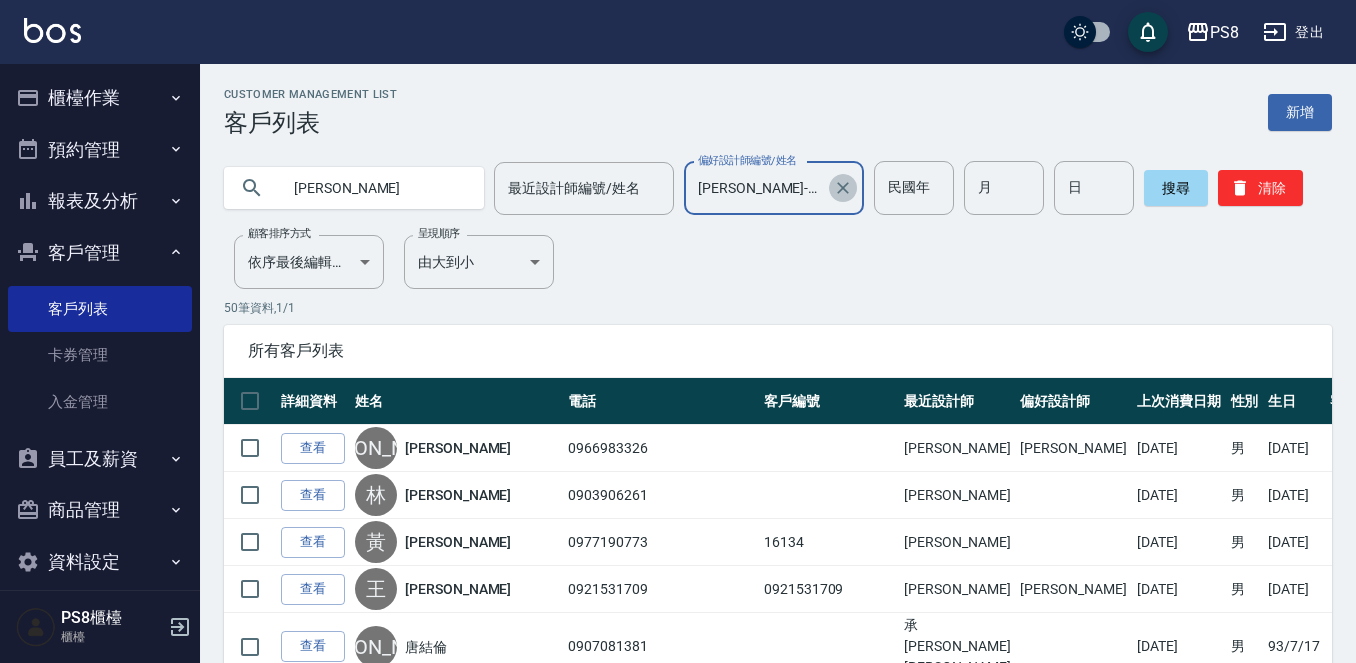 click 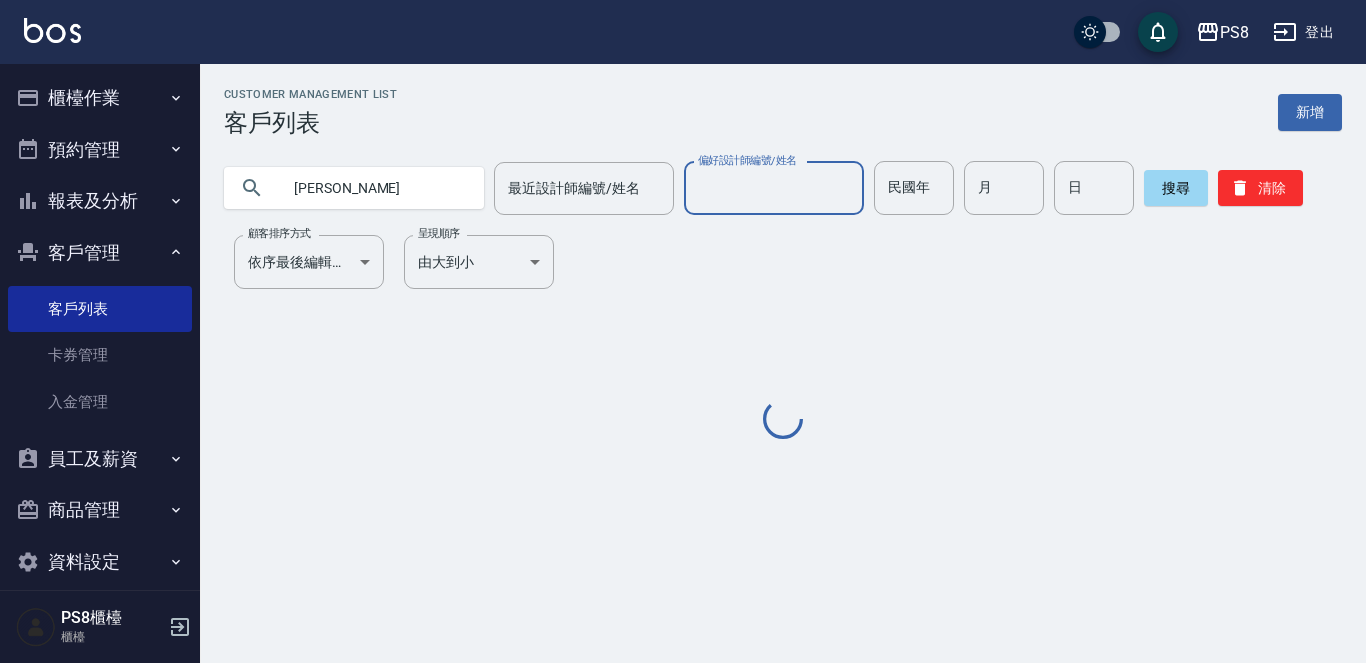 click on "[PERSON_NAME]" at bounding box center (374, 188) 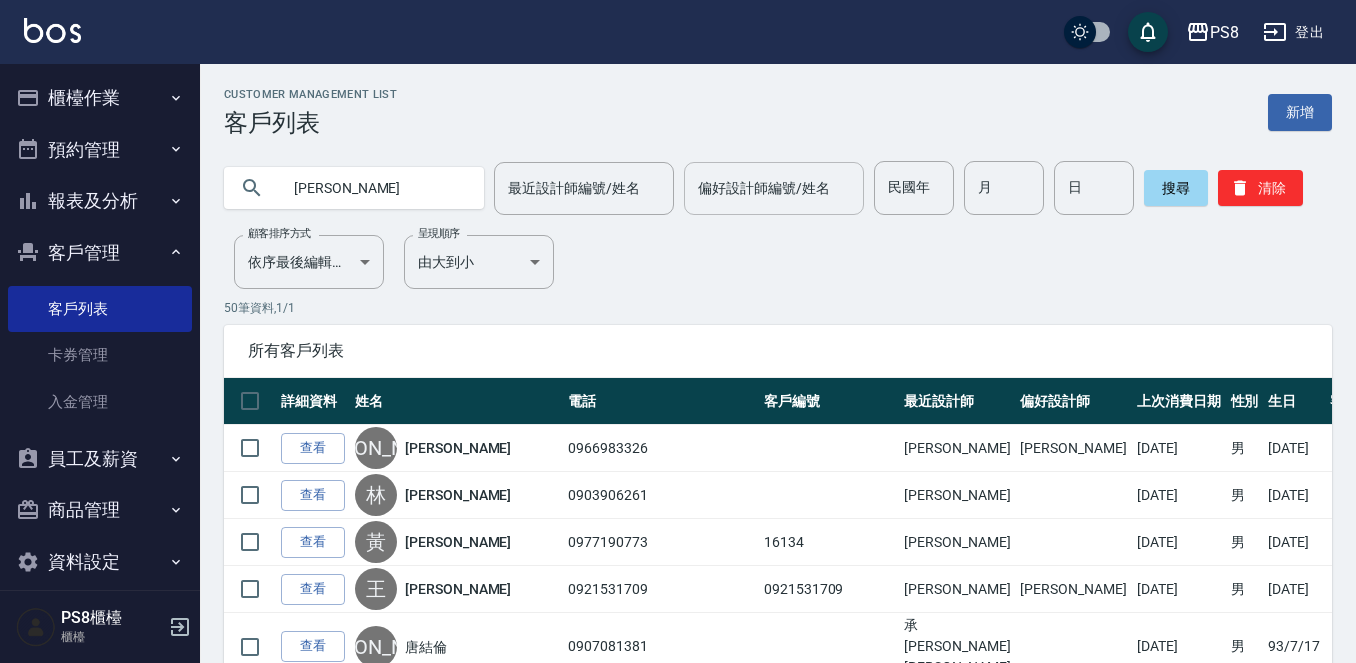 click on "[PERSON_NAME]" at bounding box center [374, 188] 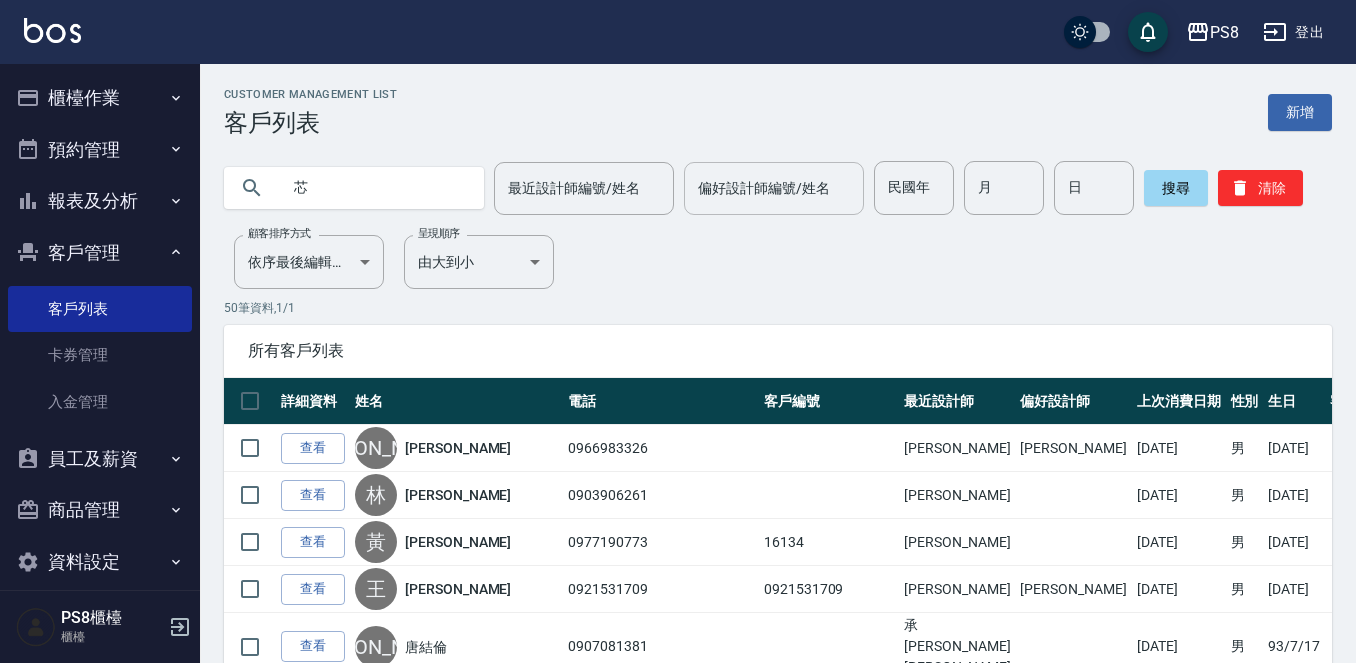 type on "芯" 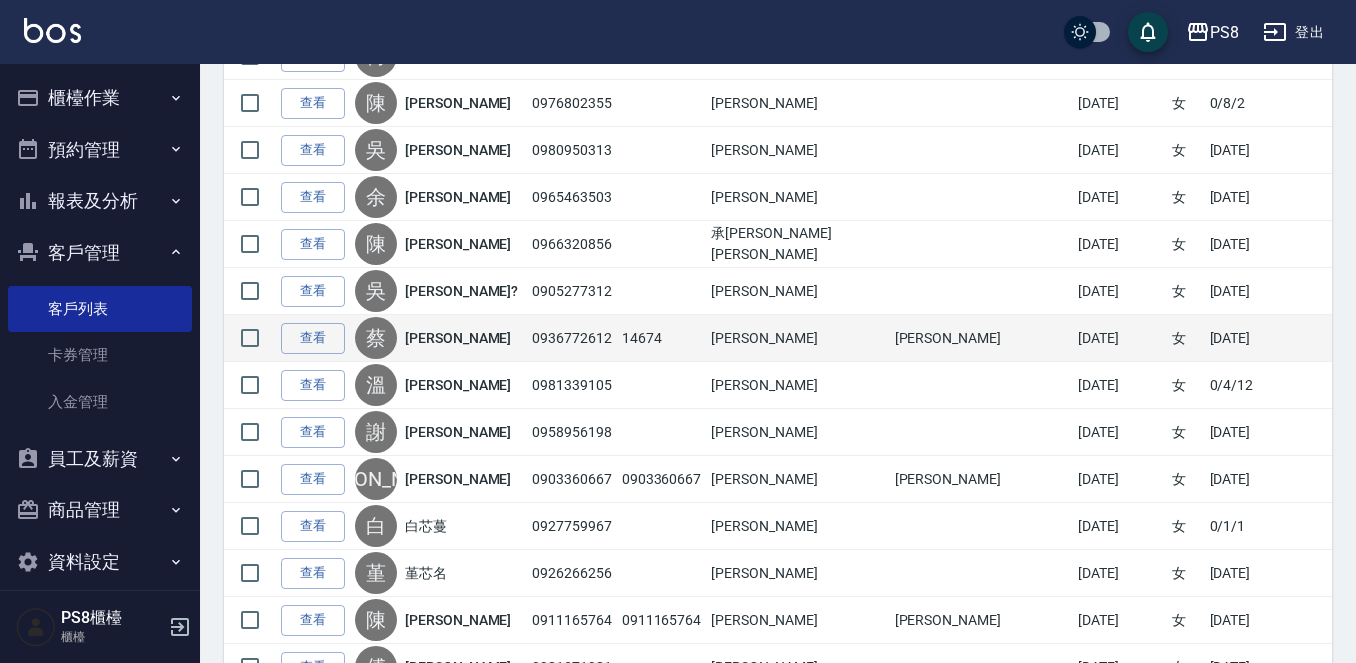 scroll, scrollTop: 1000, scrollLeft: 0, axis: vertical 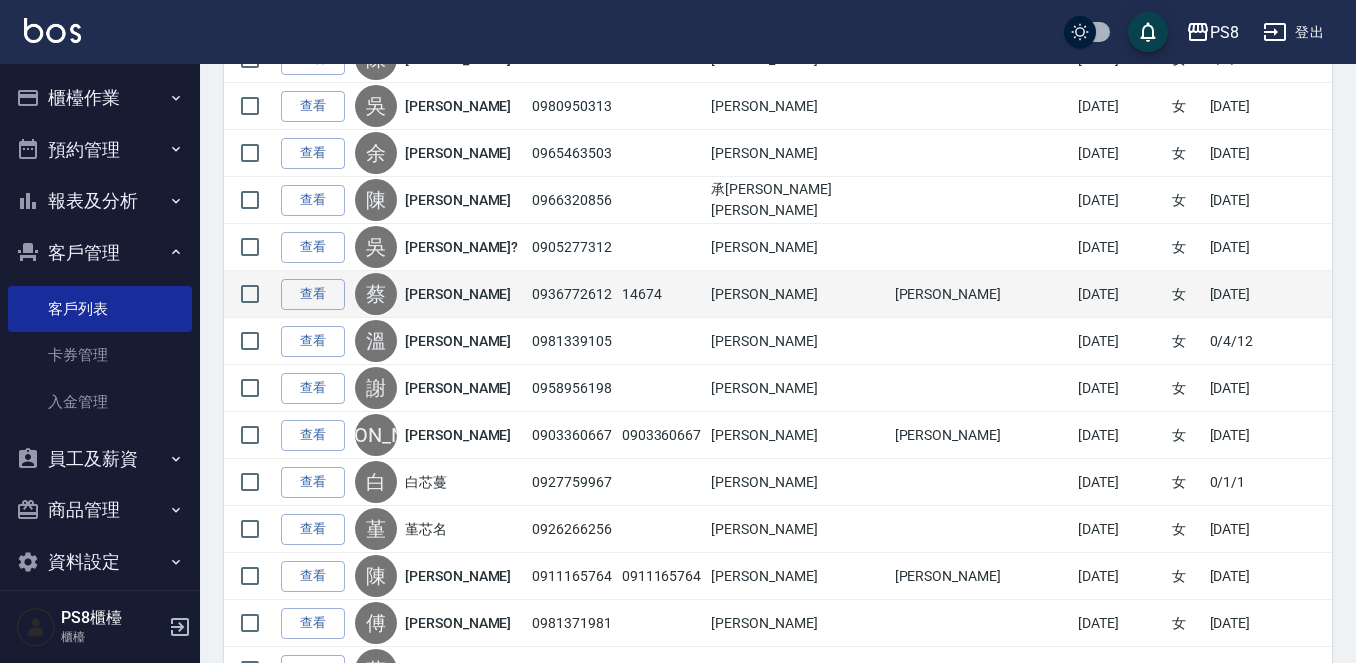 click on "[PERSON_NAME]" at bounding box center [458, 294] 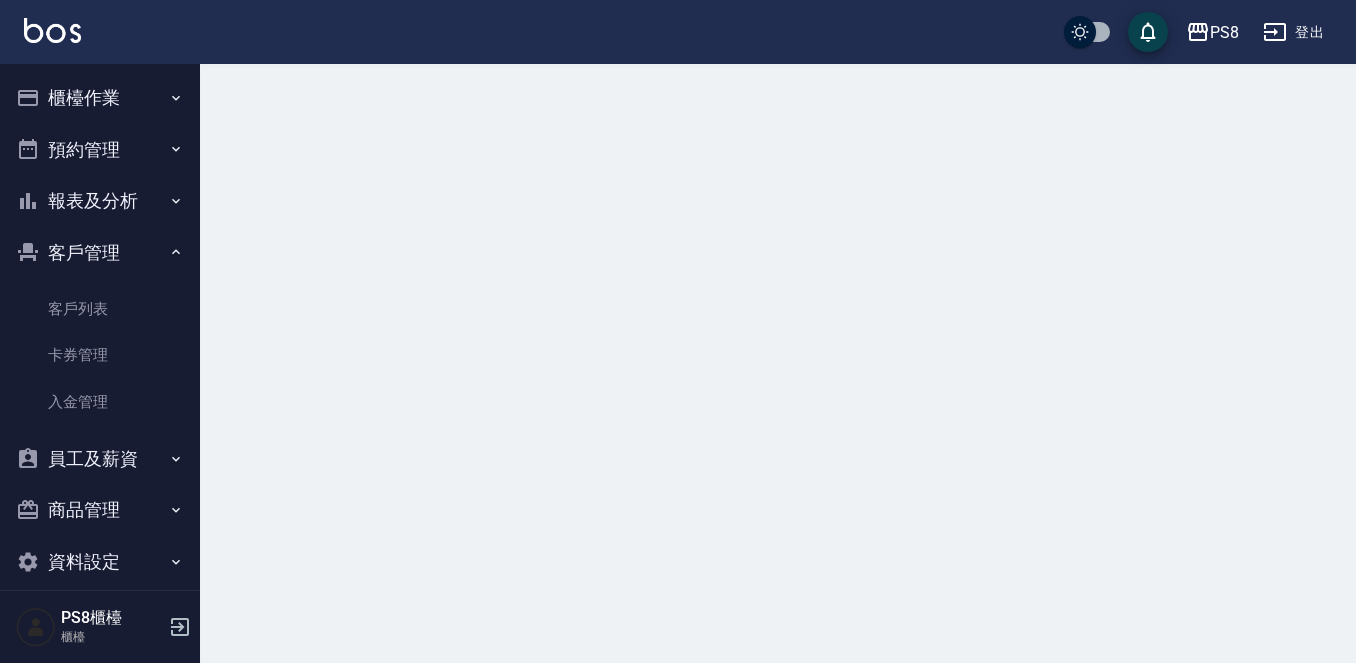 scroll, scrollTop: 0, scrollLeft: 0, axis: both 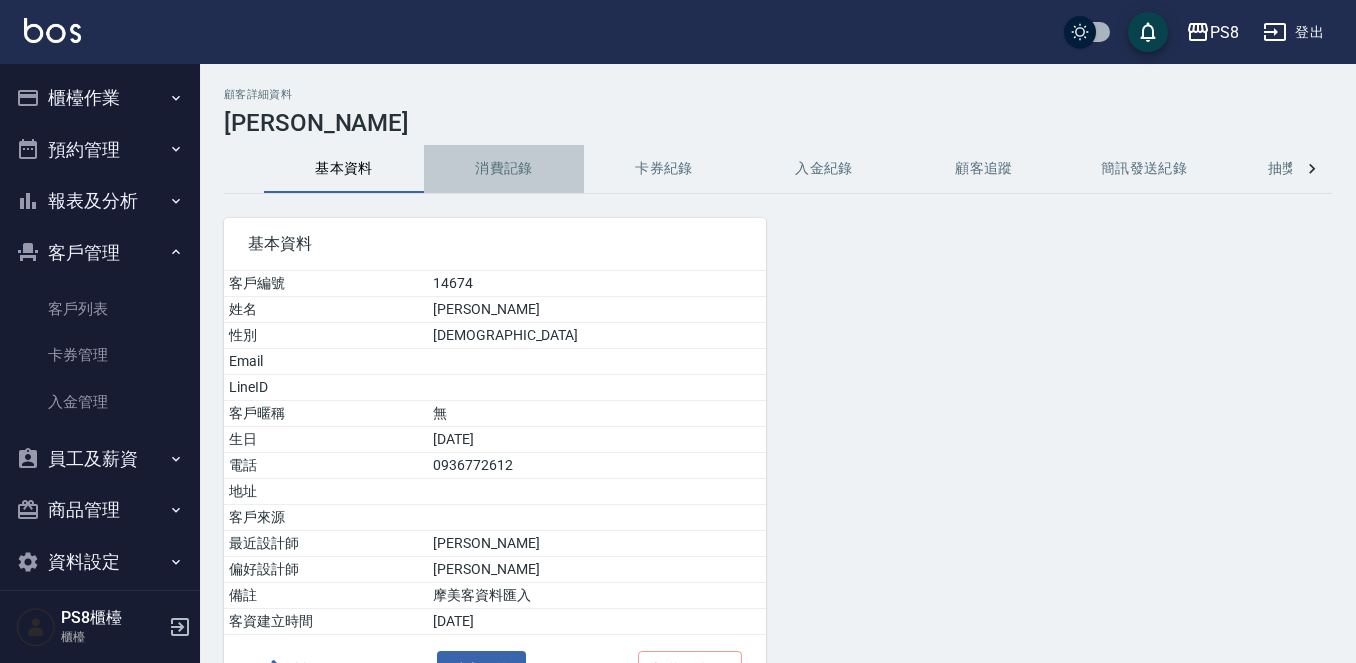 click on "消費記錄" at bounding box center (504, 169) 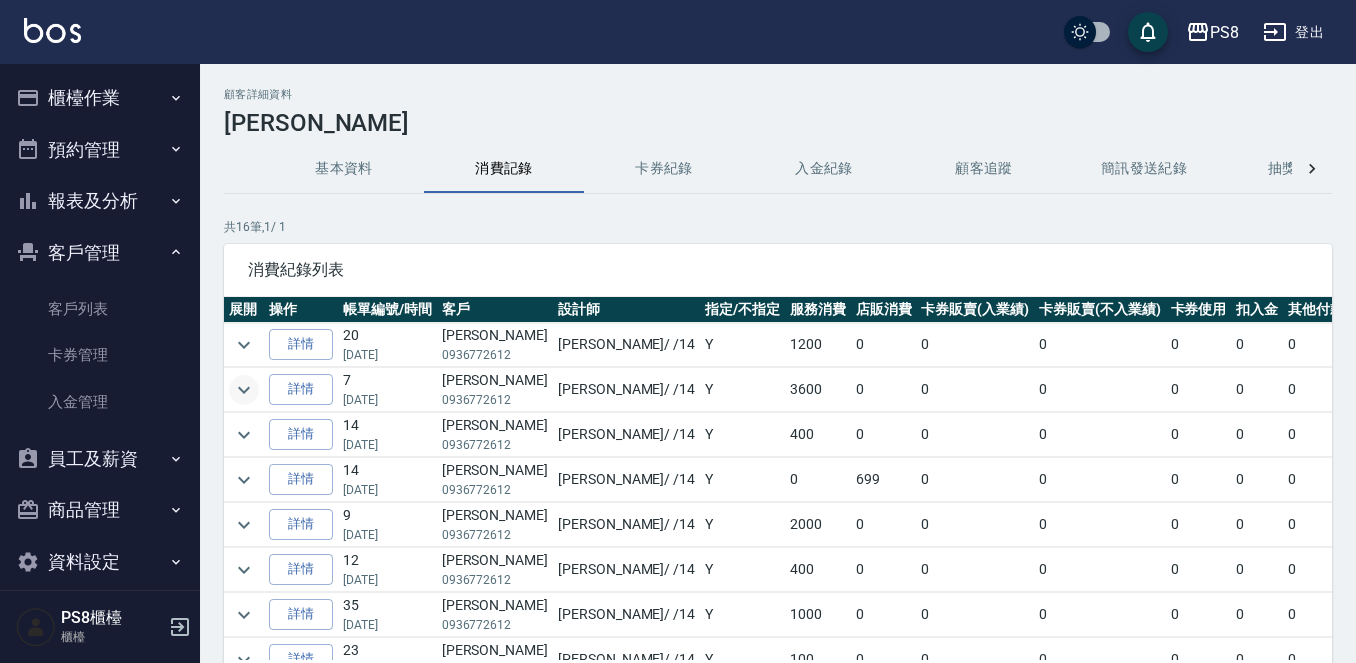 click 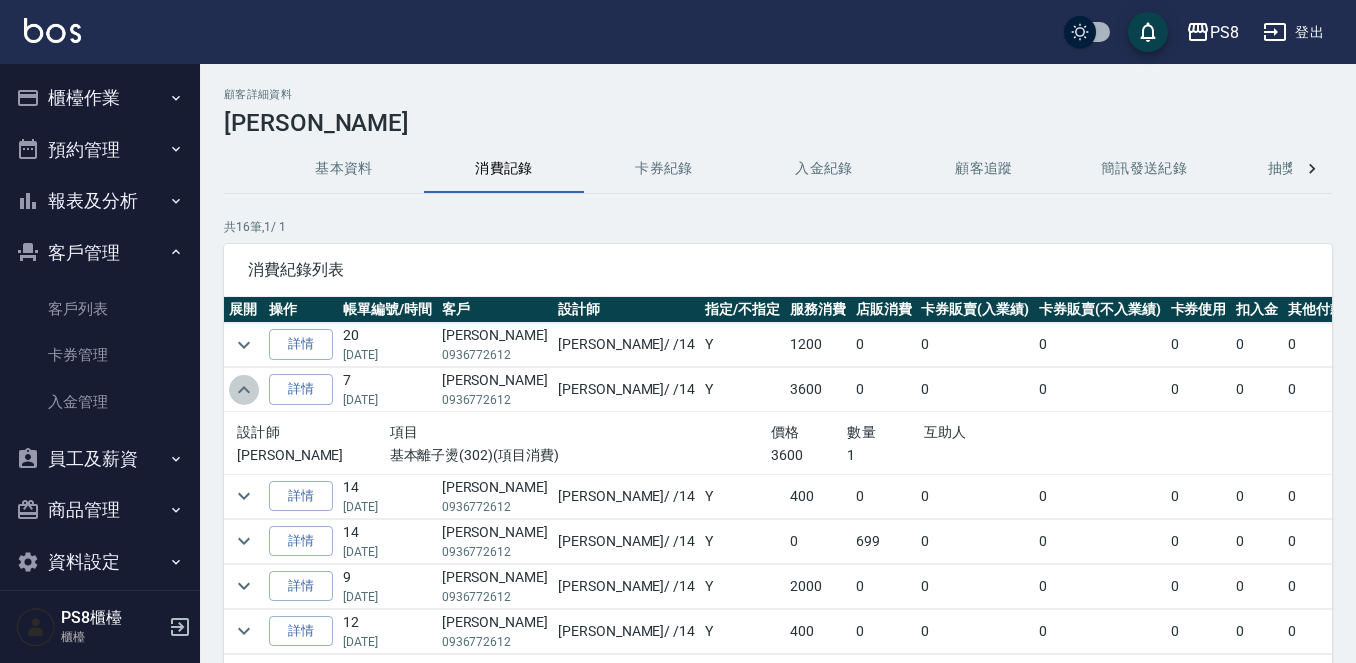click 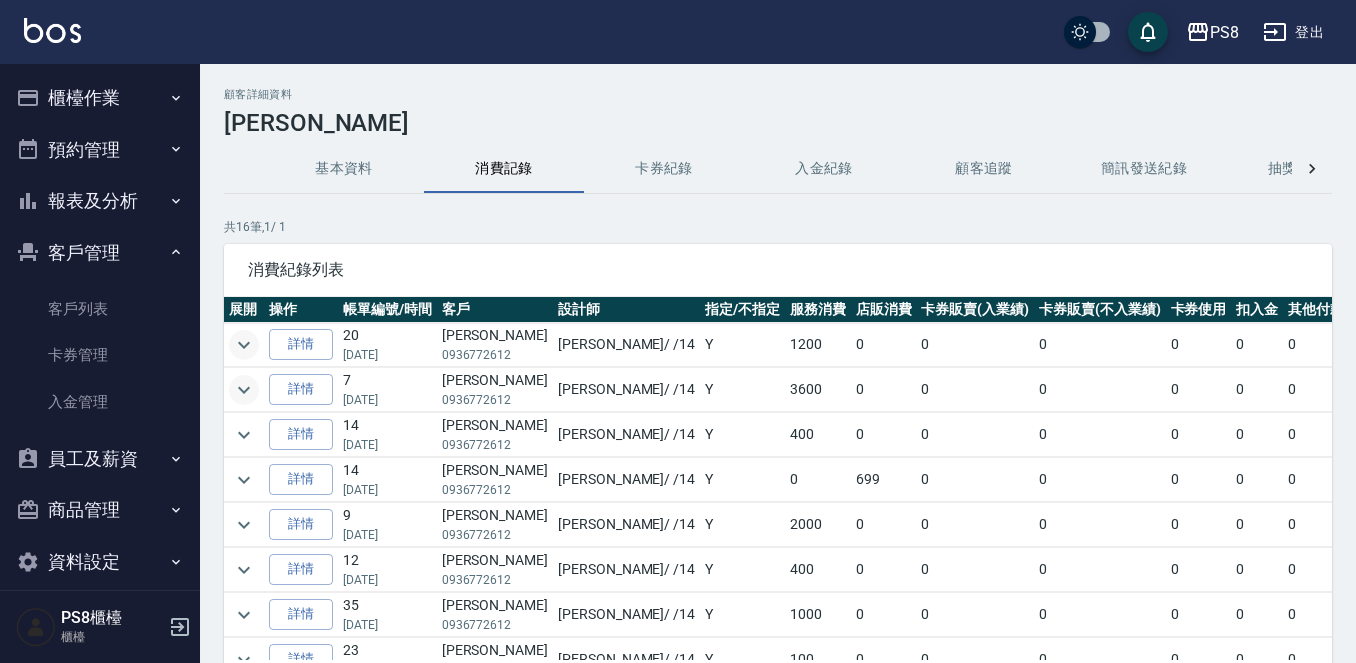 click 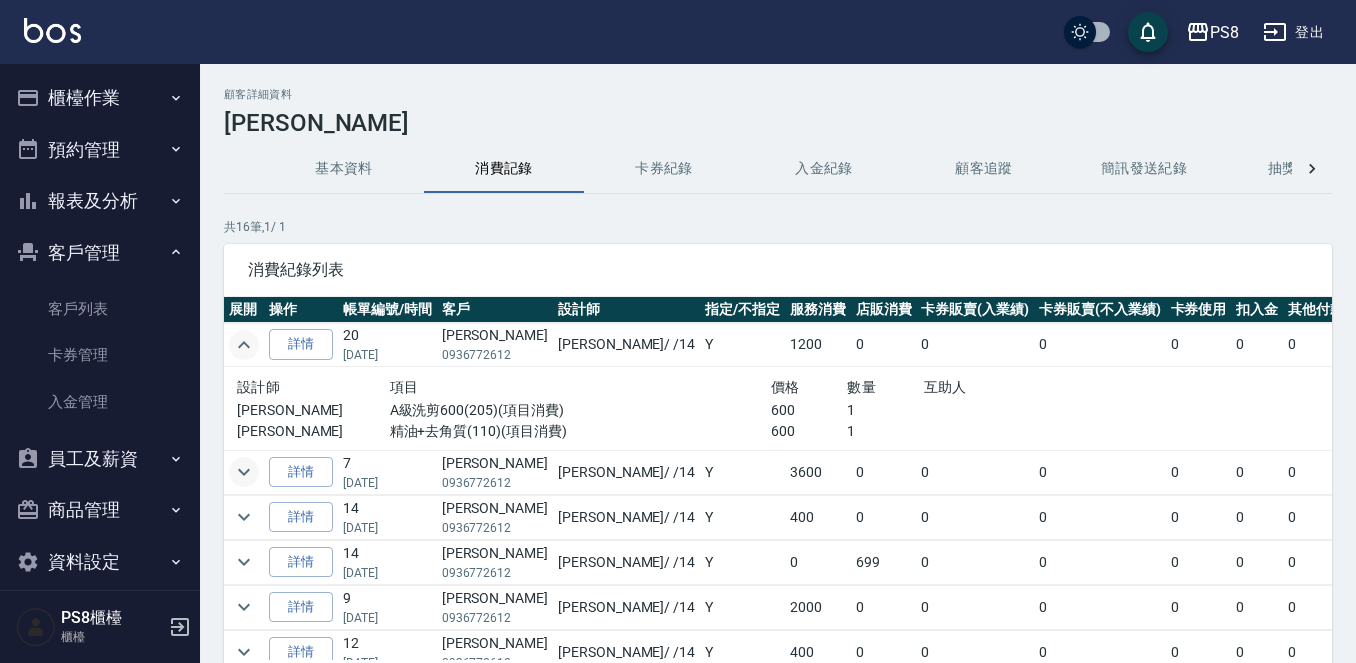 click 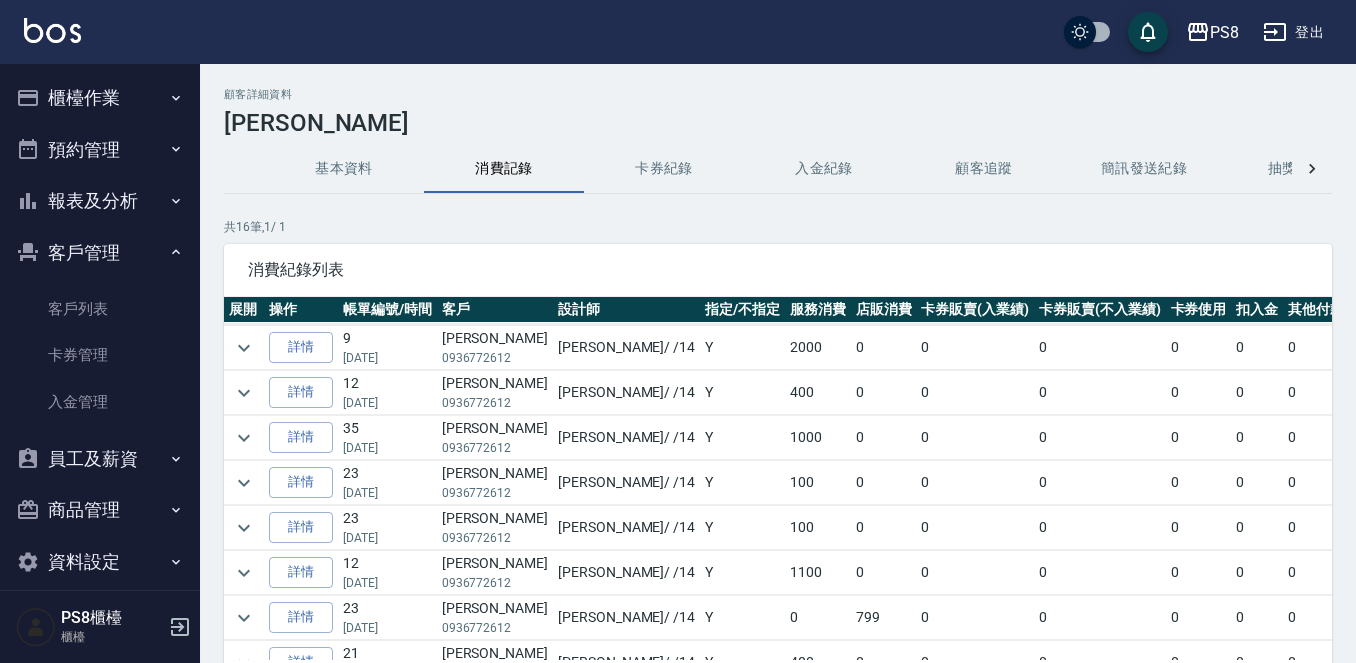 scroll, scrollTop: 0, scrollLeft: 0, axis: both 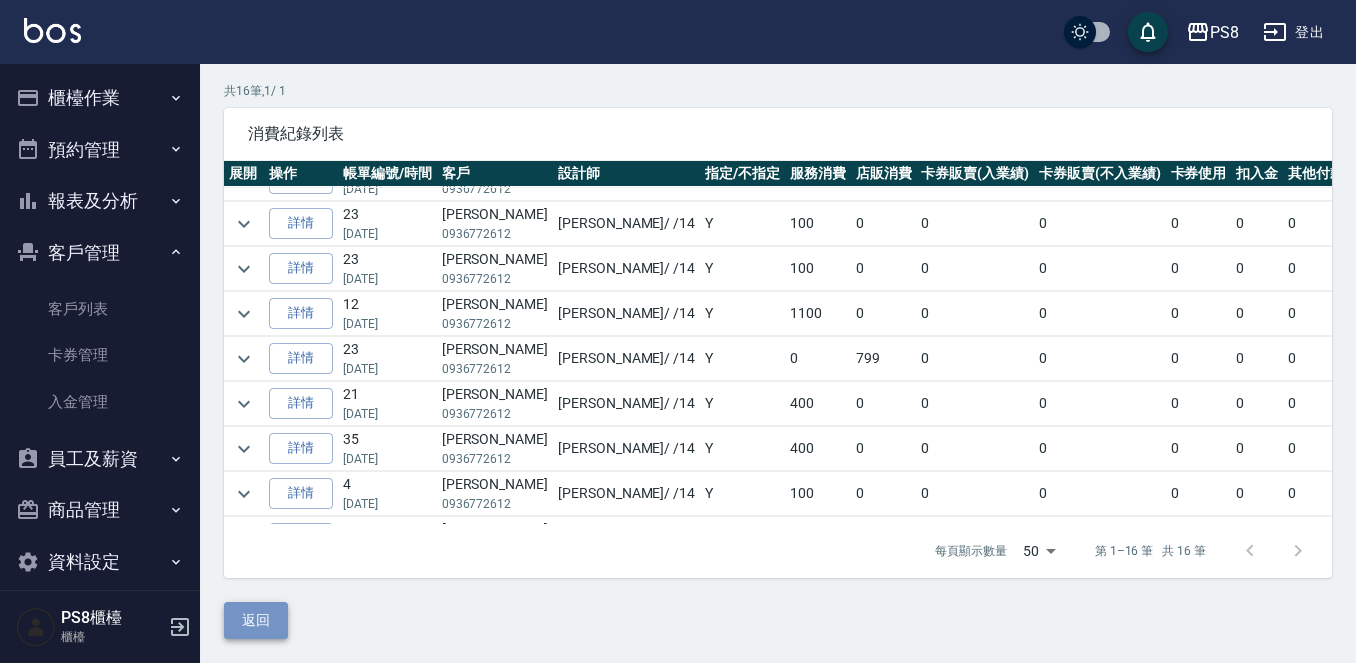 click on "返回" at bounding box center (256, 620) 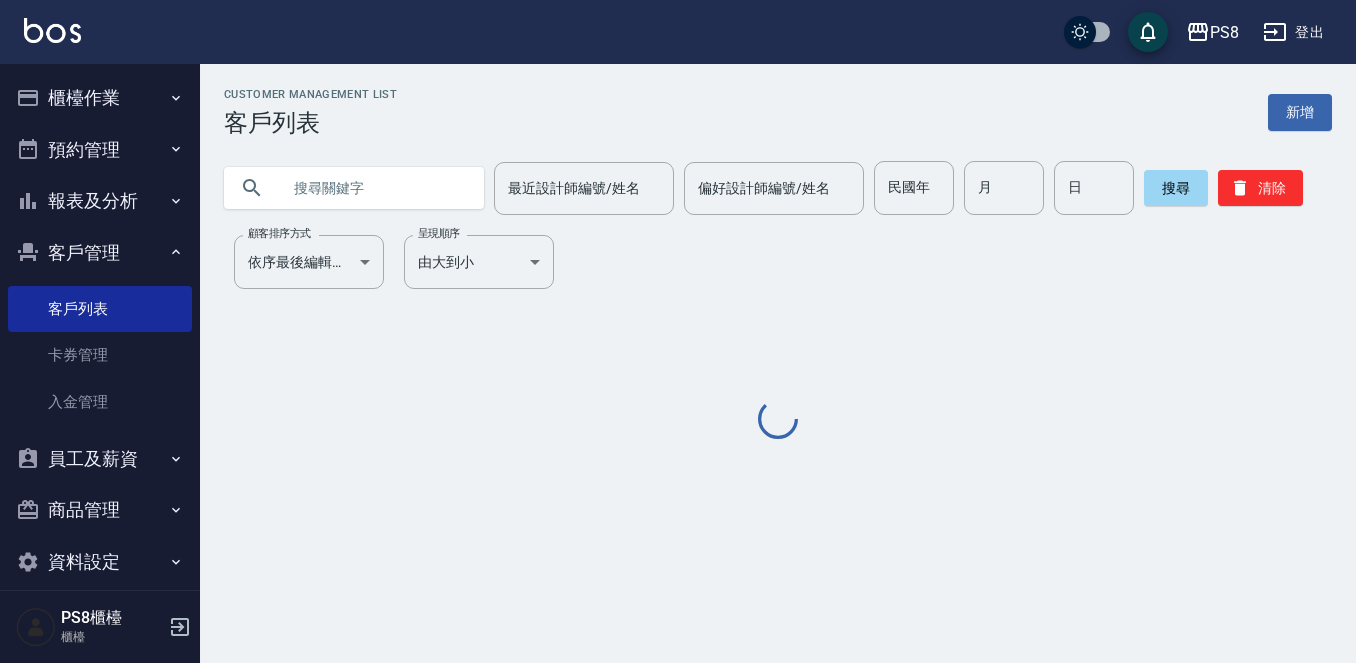 scroll, scrollTop: 0, scrollLeft: 0, axis: both 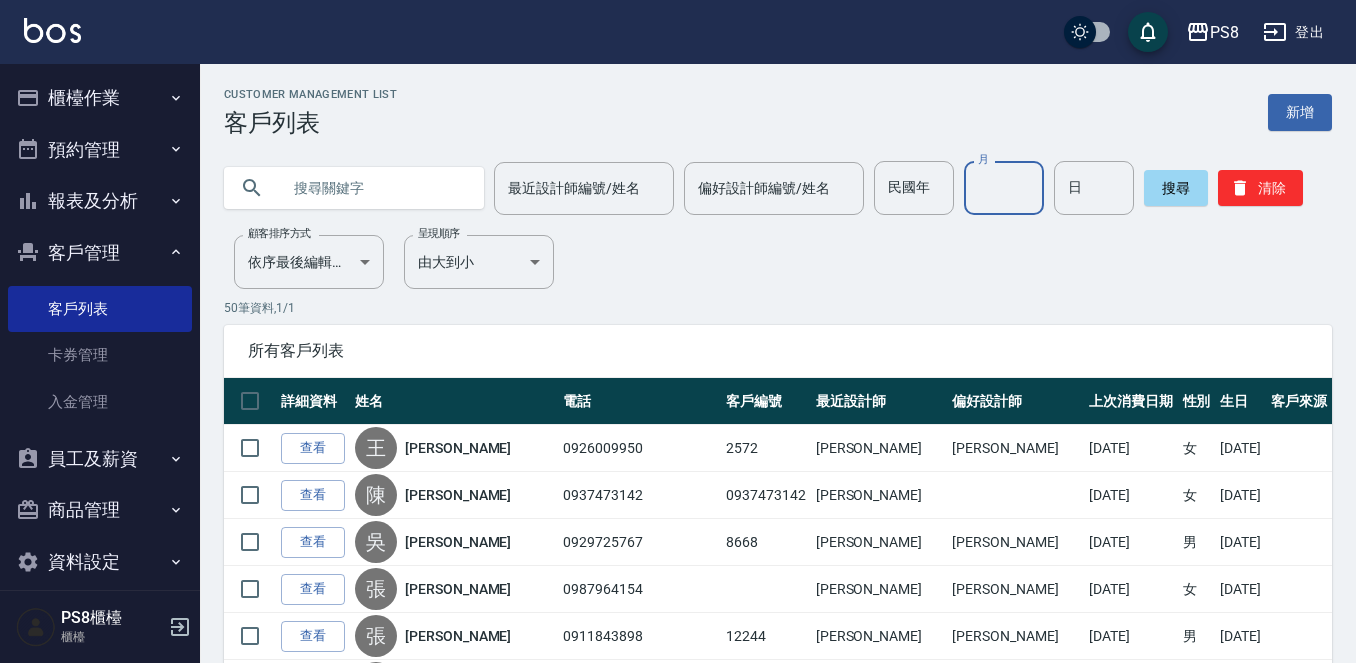 click on "月" at bounding box center (1004, 188) 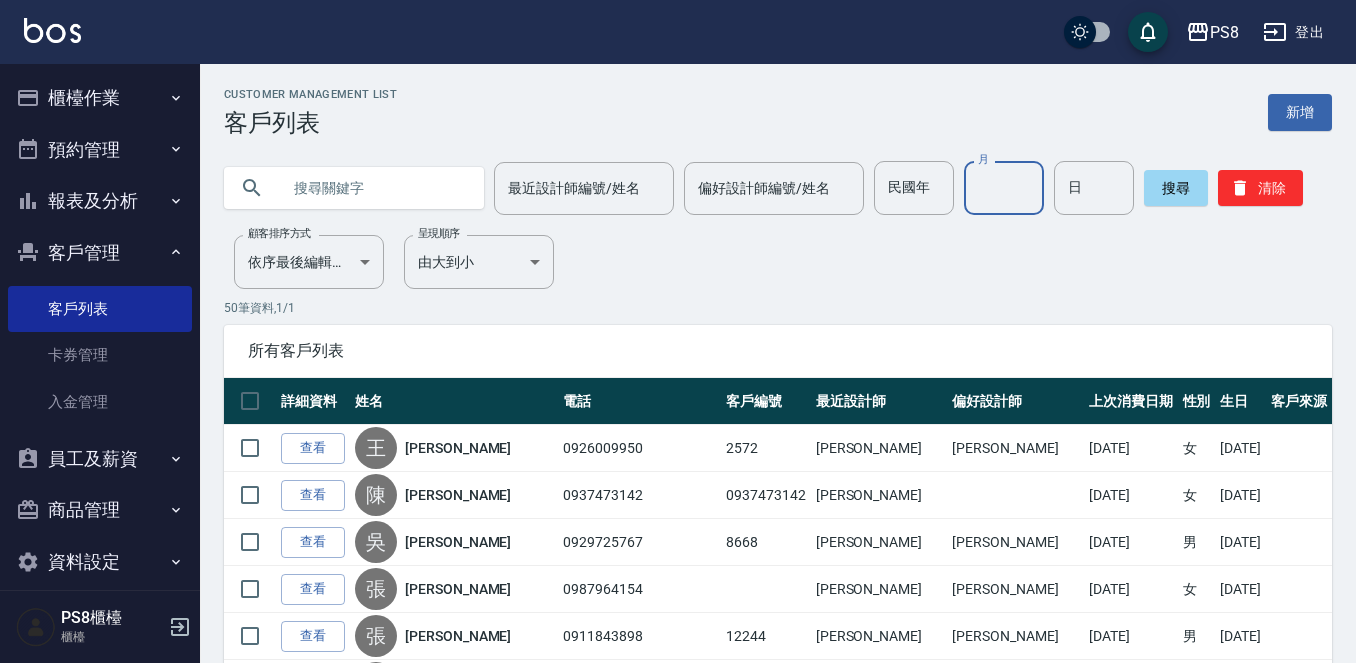 type on "06" 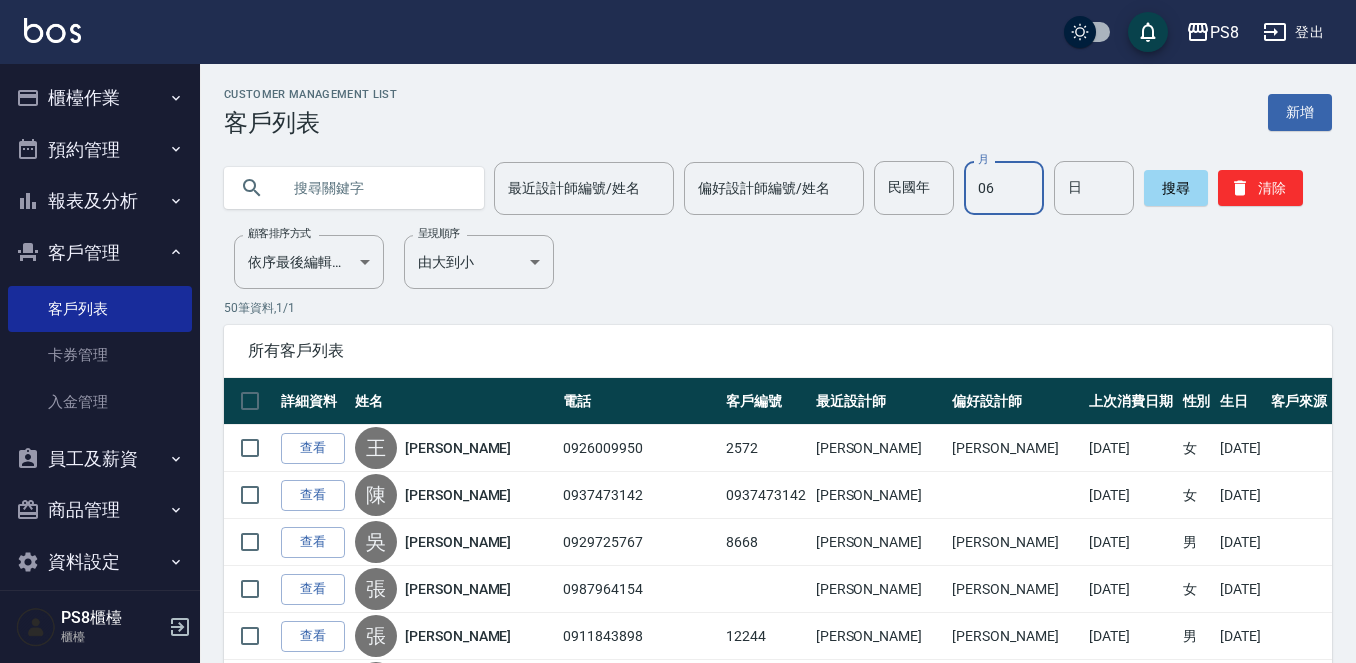 click on "日" at bounding box center [1094, 188] 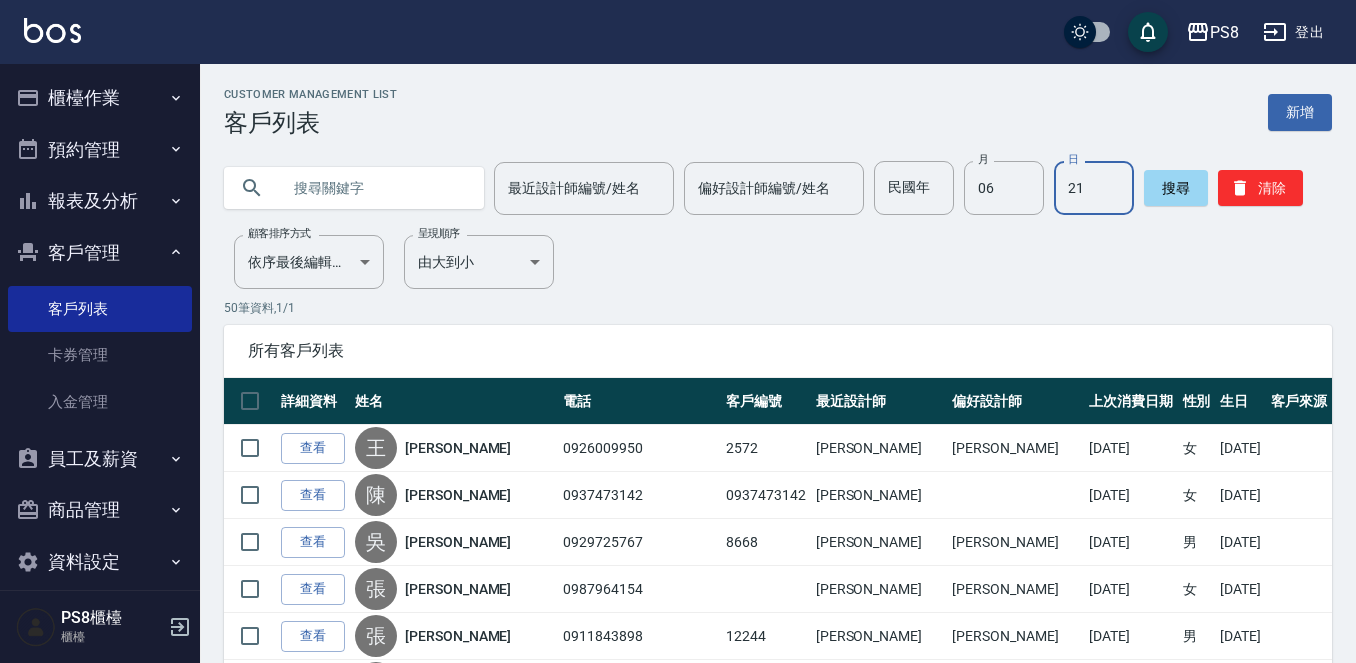 type on "21" 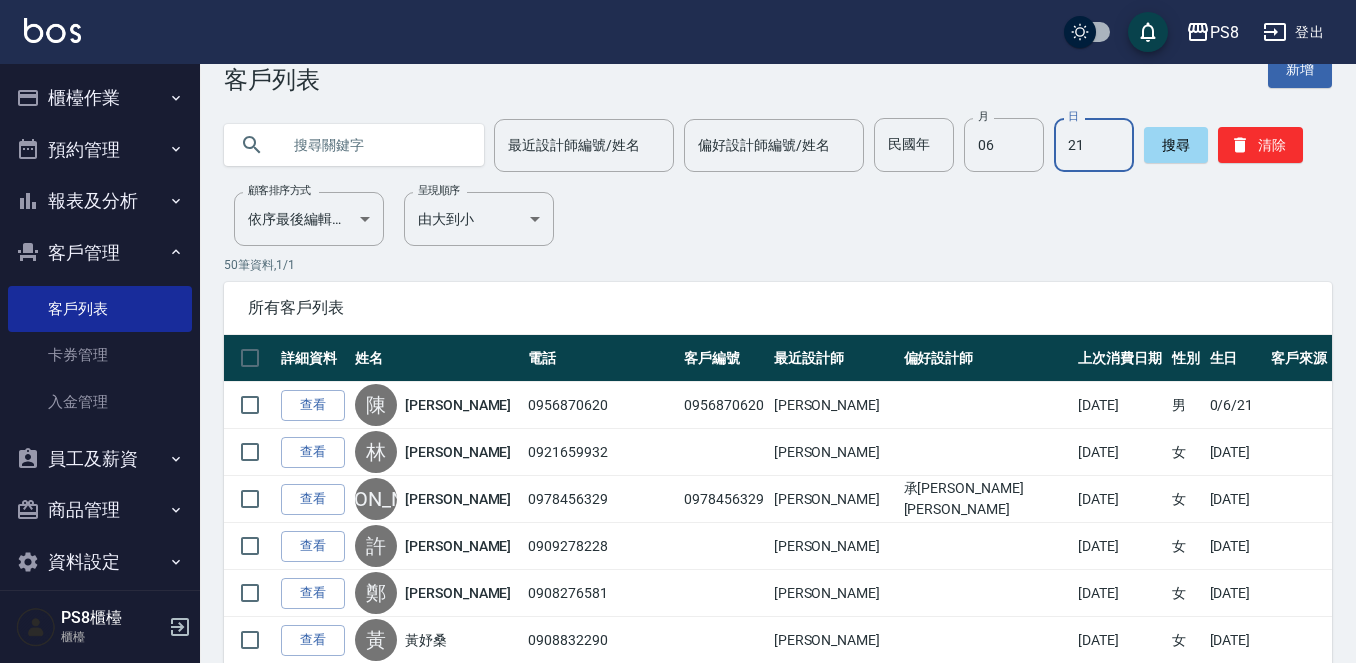 scroll, scrollTop: 0, scrollLeft: 0, axis: both 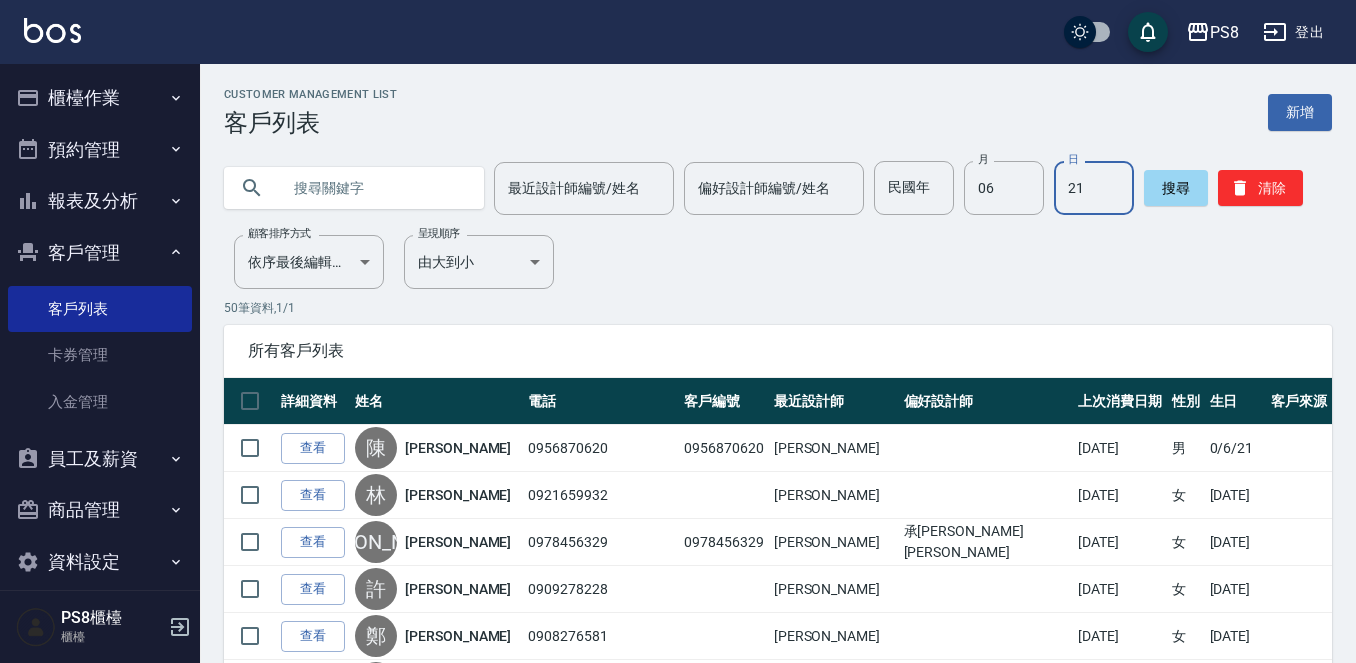click on "客戶管理" at bounding box center [100, 253] 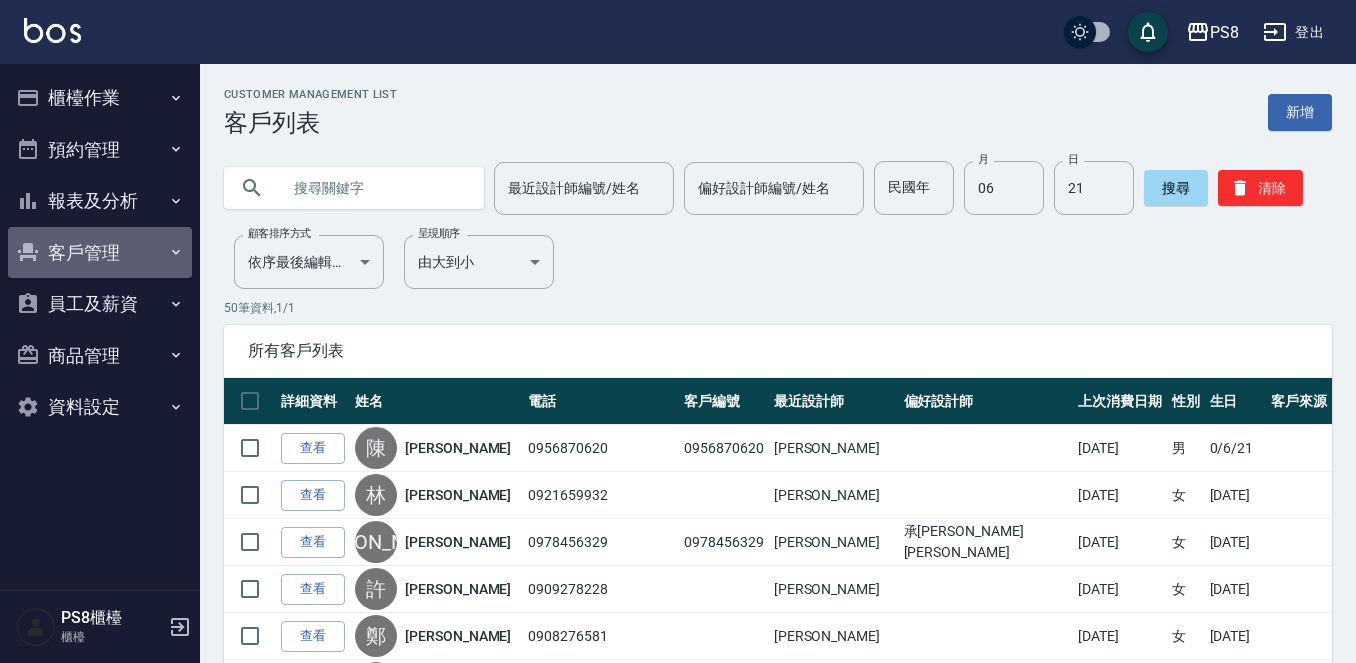 click on "客戶管理" at bounding box center (100, 253) 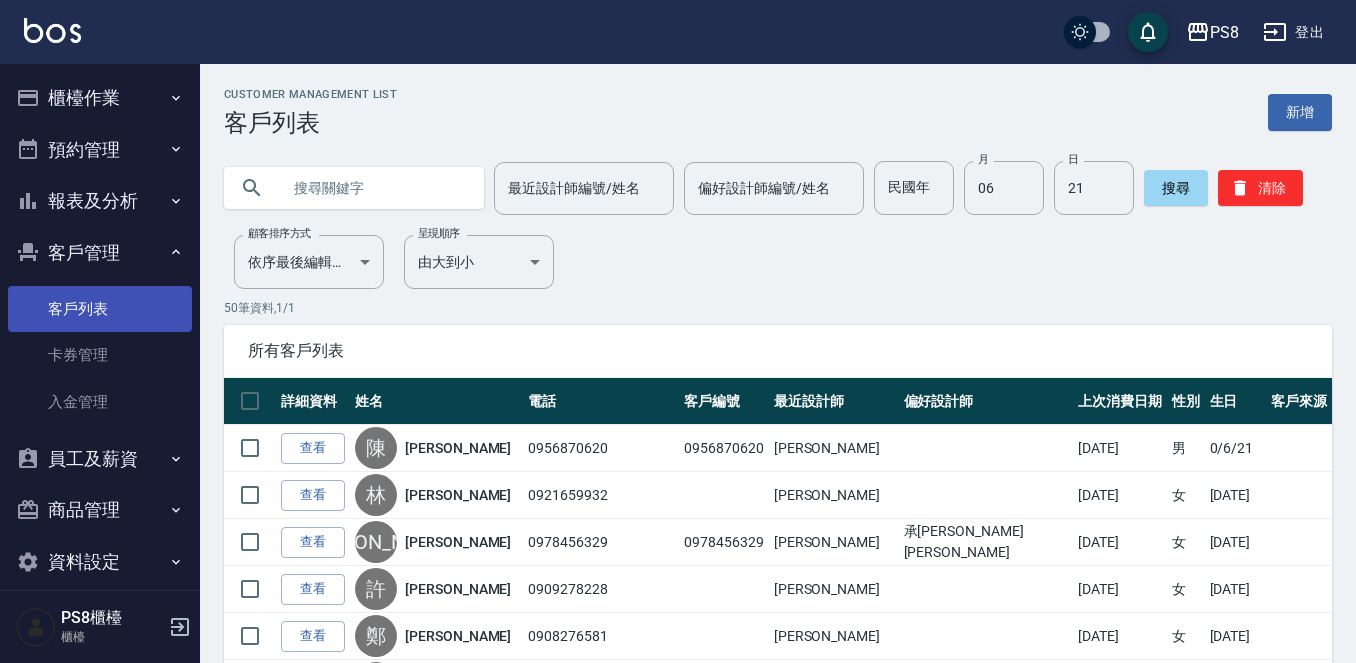click on "客戶列表" at bounding box center [100, 309] 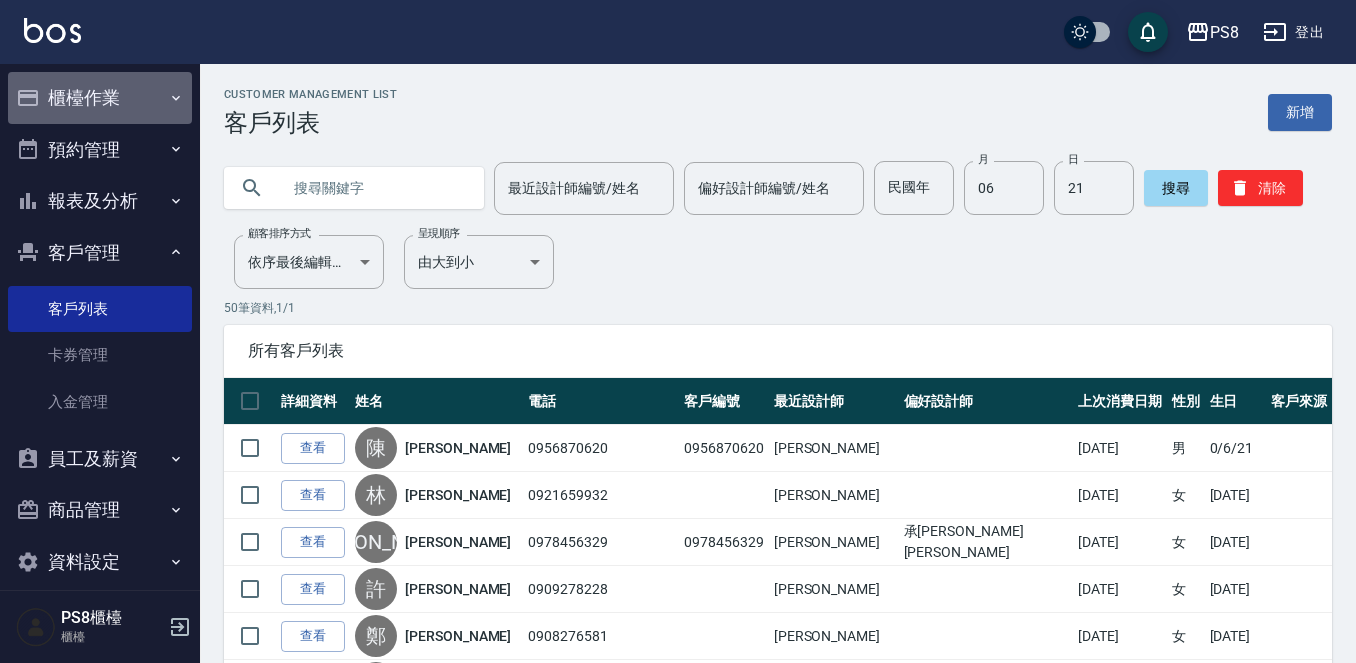 click on "櫃檯作業" at bounding box center [100, 98] 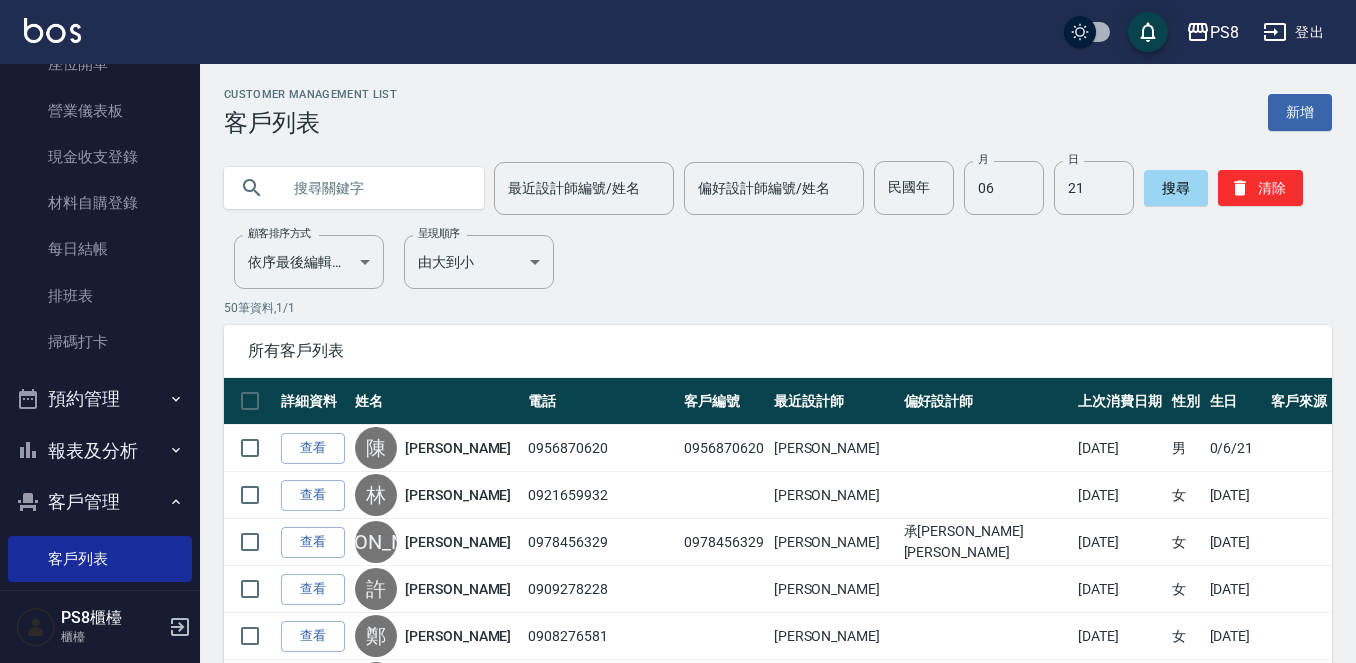 scroll, scrollTop: 500, scrollLeft: 0, axis: vertical 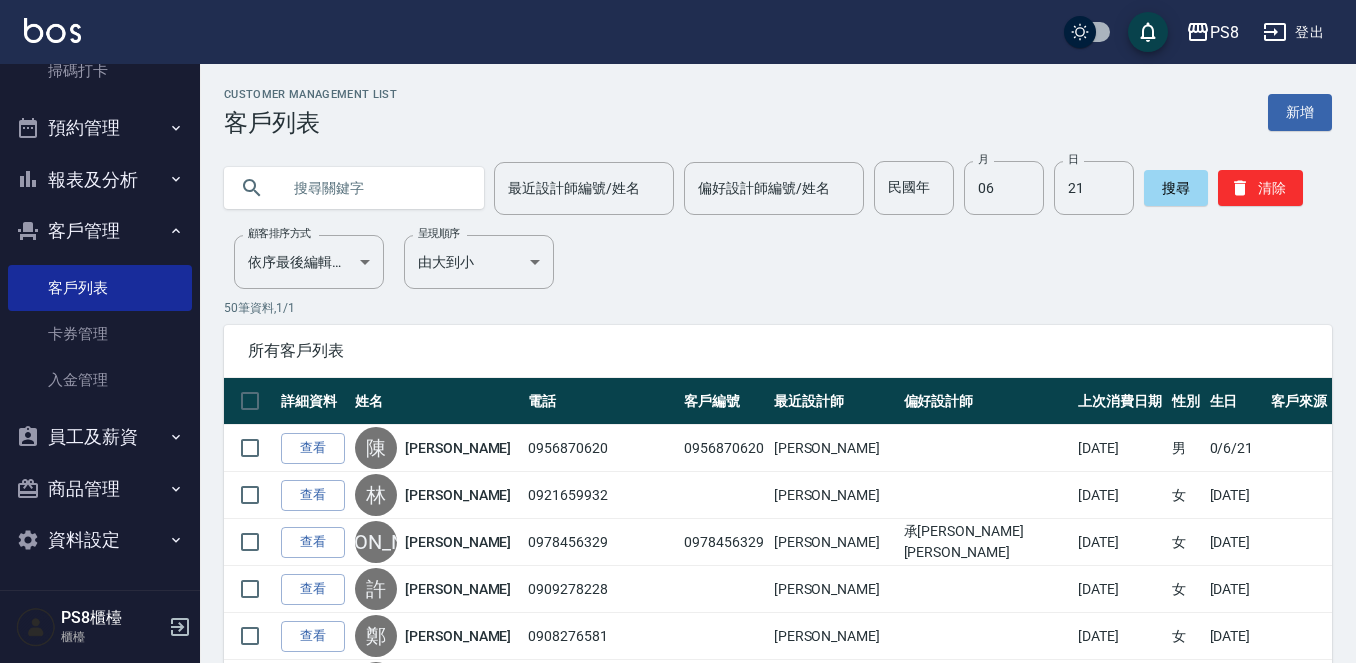 click on "客戶管理" at bounding box center [100, 231] 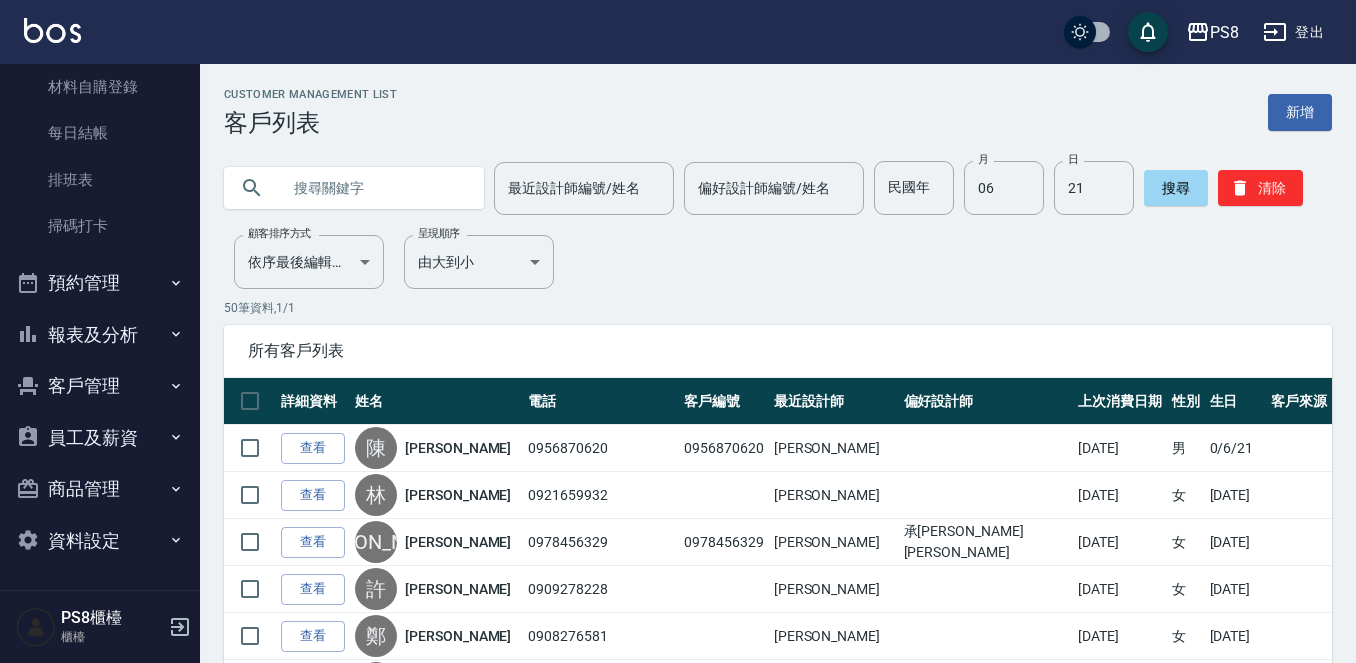 scroll, scrollTop: 345, scrollLeft: 0, axis: vertical 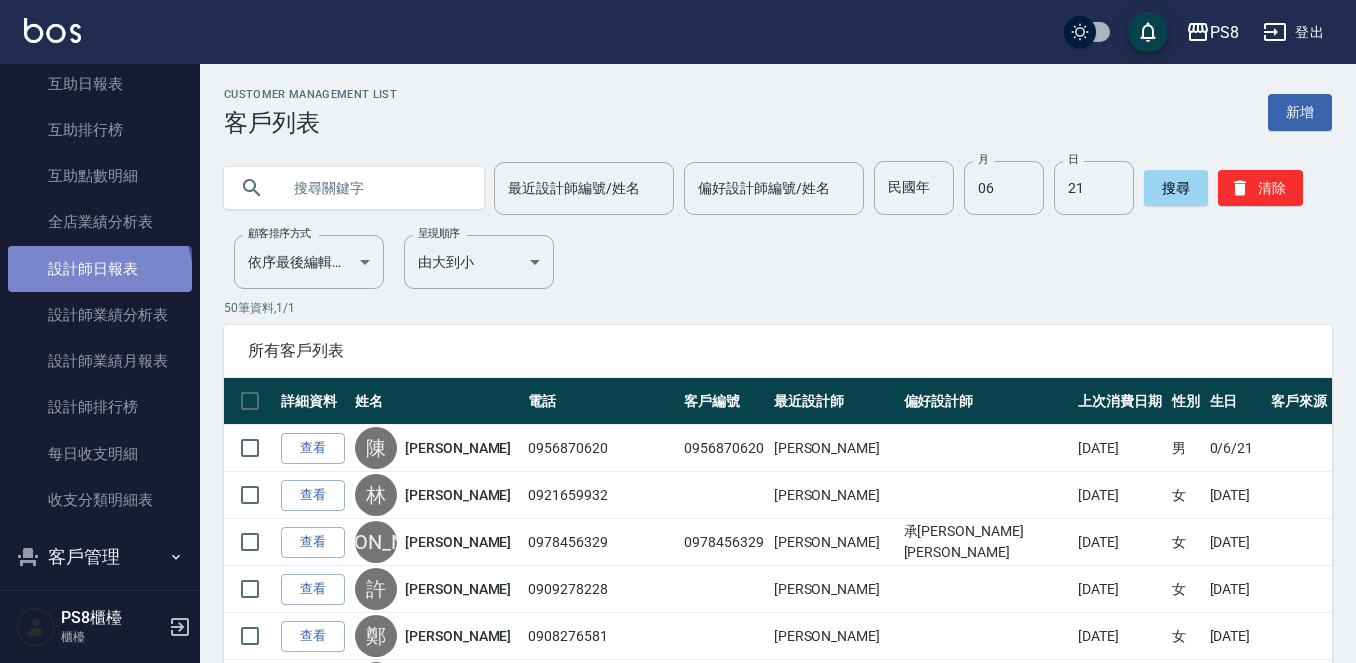 click on "設計師日報表" at bounding box center [100, 269] 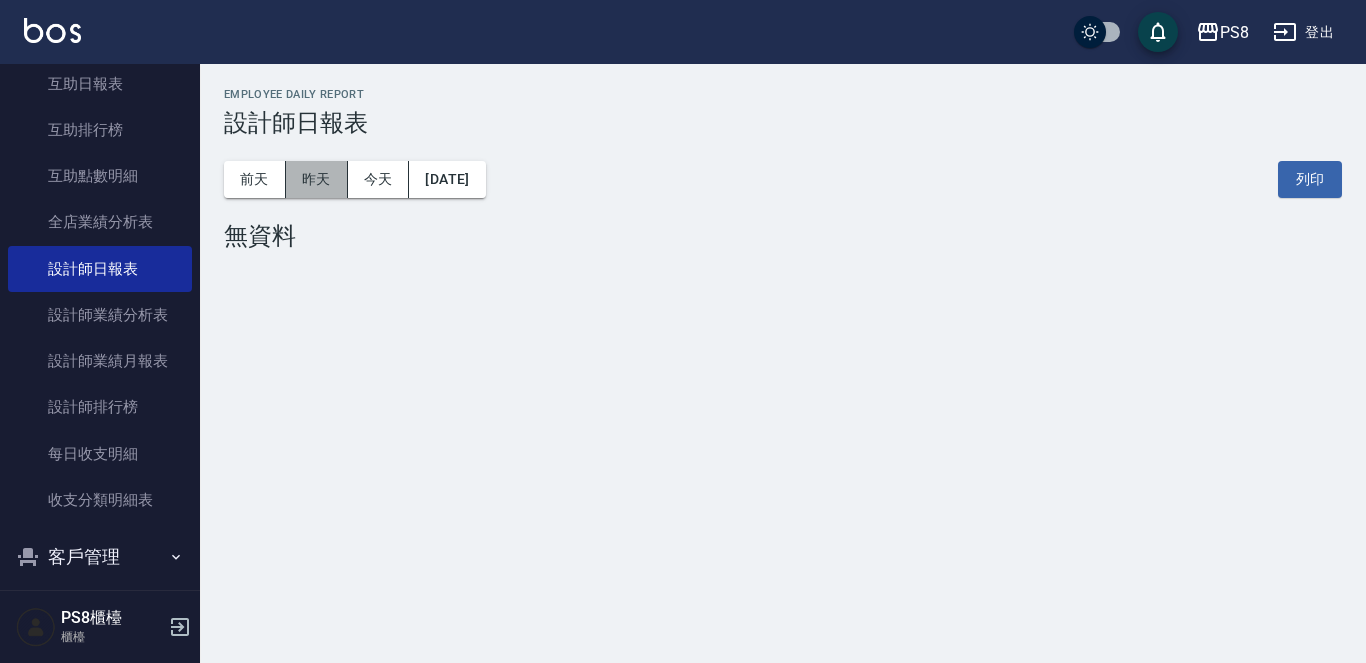 click on "昨天" at bounding box center (317, 179) 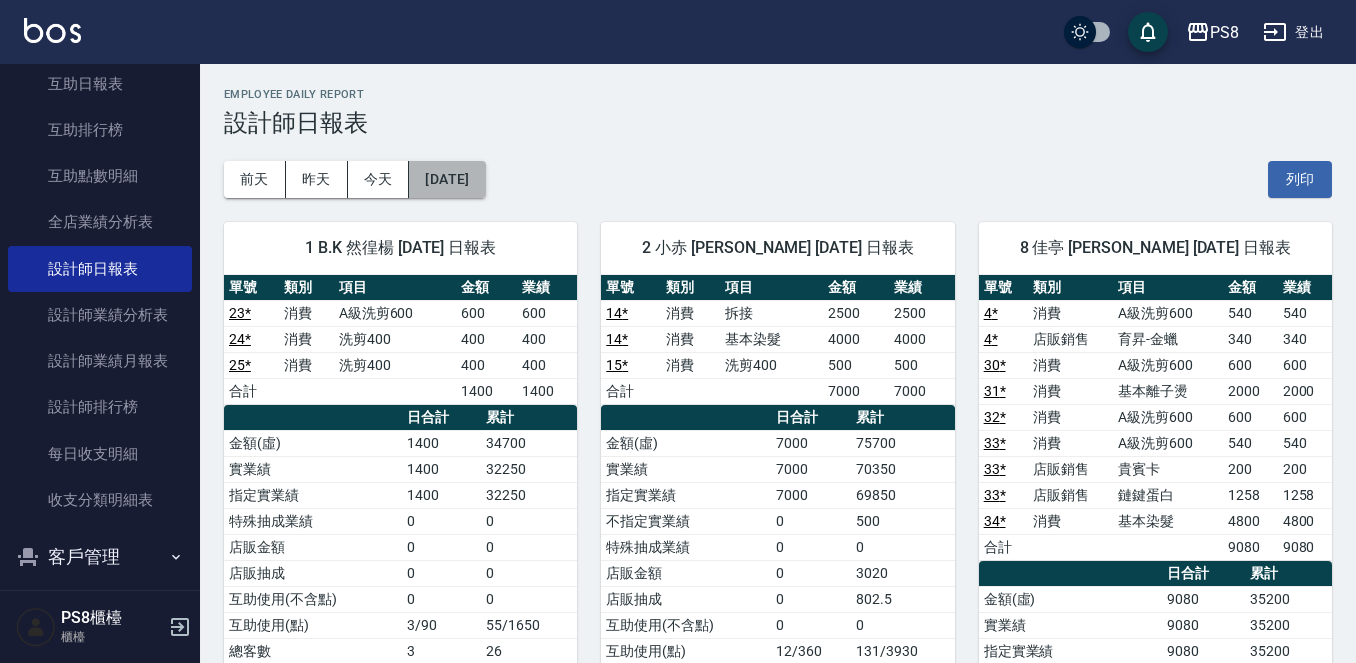 click on "[DATE]" at bounding box center [447, 179] 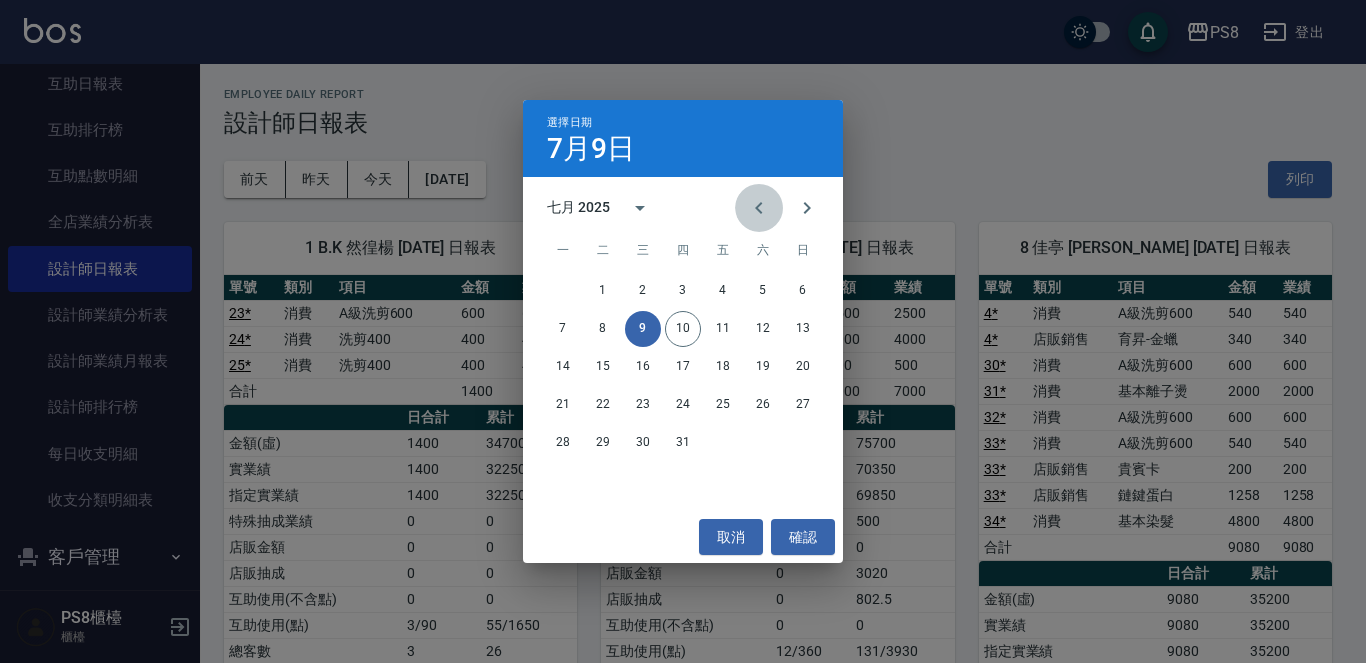 click 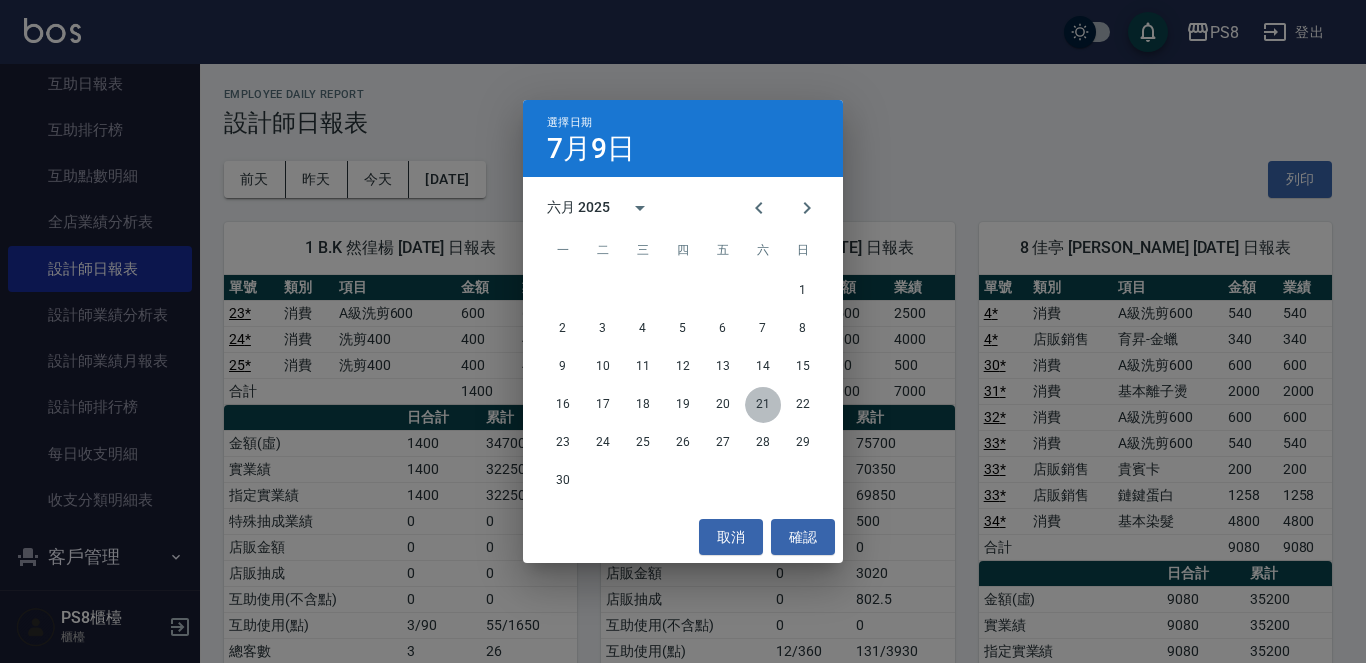 click on "21" at bounding box center (763, 405) 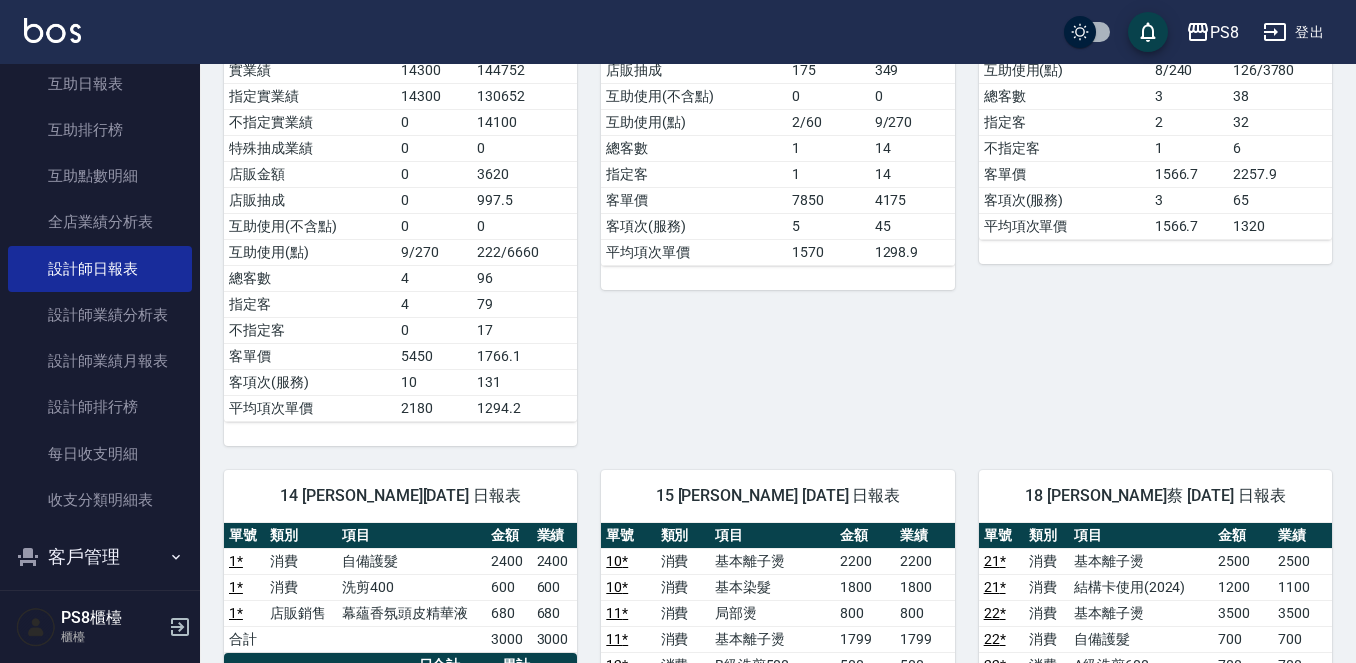 scroll, scrollTop: 1700, scrollLeft: 0, axis: vertical 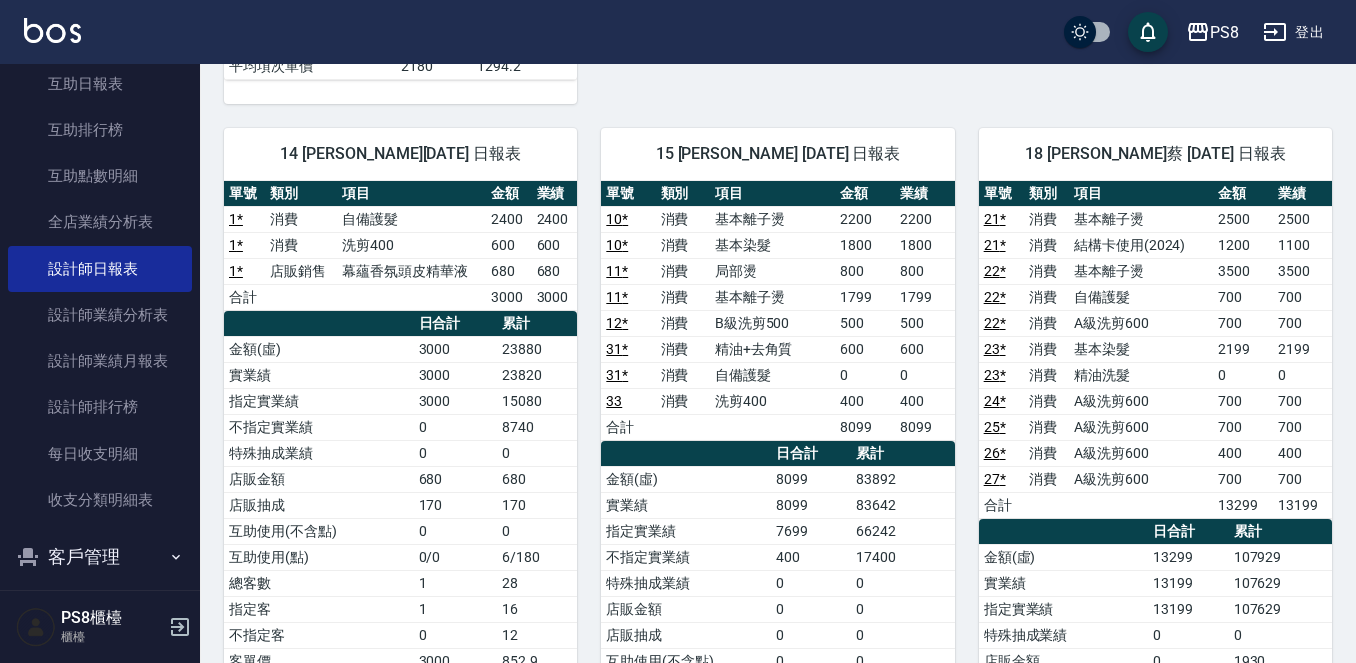 click on "店販銷售" at bounding box center (301, 271) 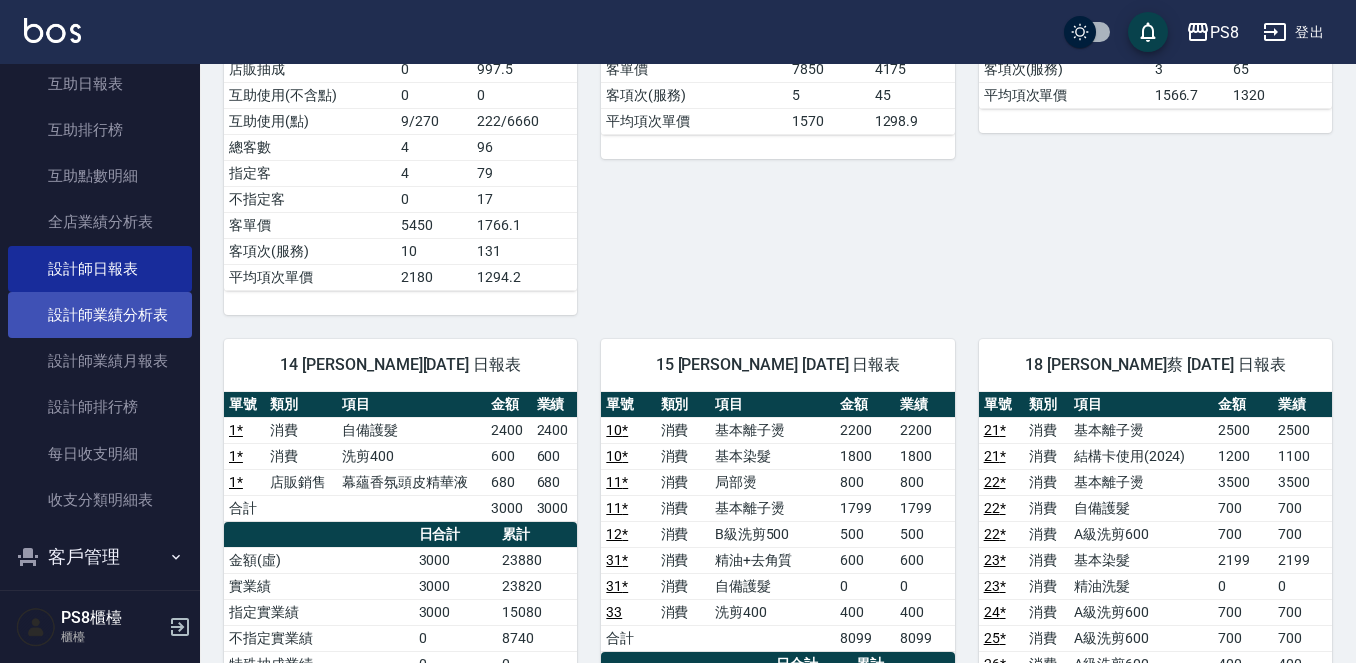 scroll, scrollTop: 1200, scrollLeft: 0, axis: vertical 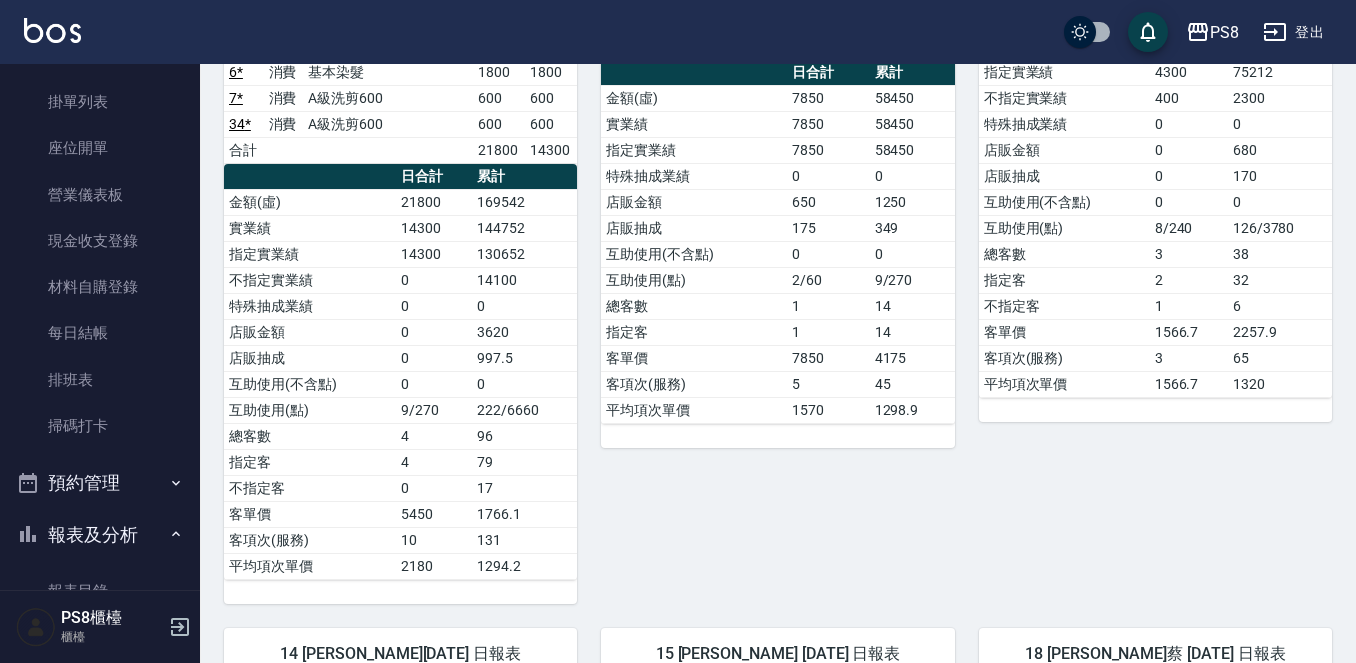 click on "報表及分析" at bounding box center (100, 535) 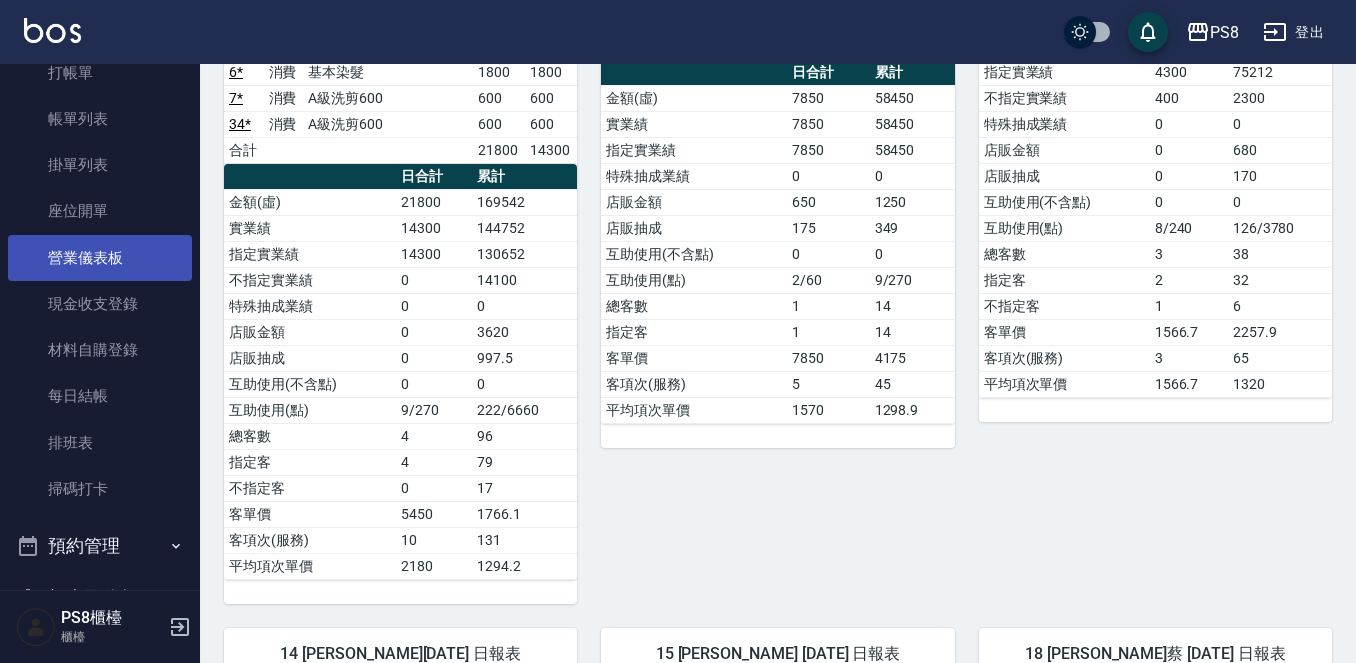 scroll, scrollTop: 0, scrollLeft: 0, axis: both 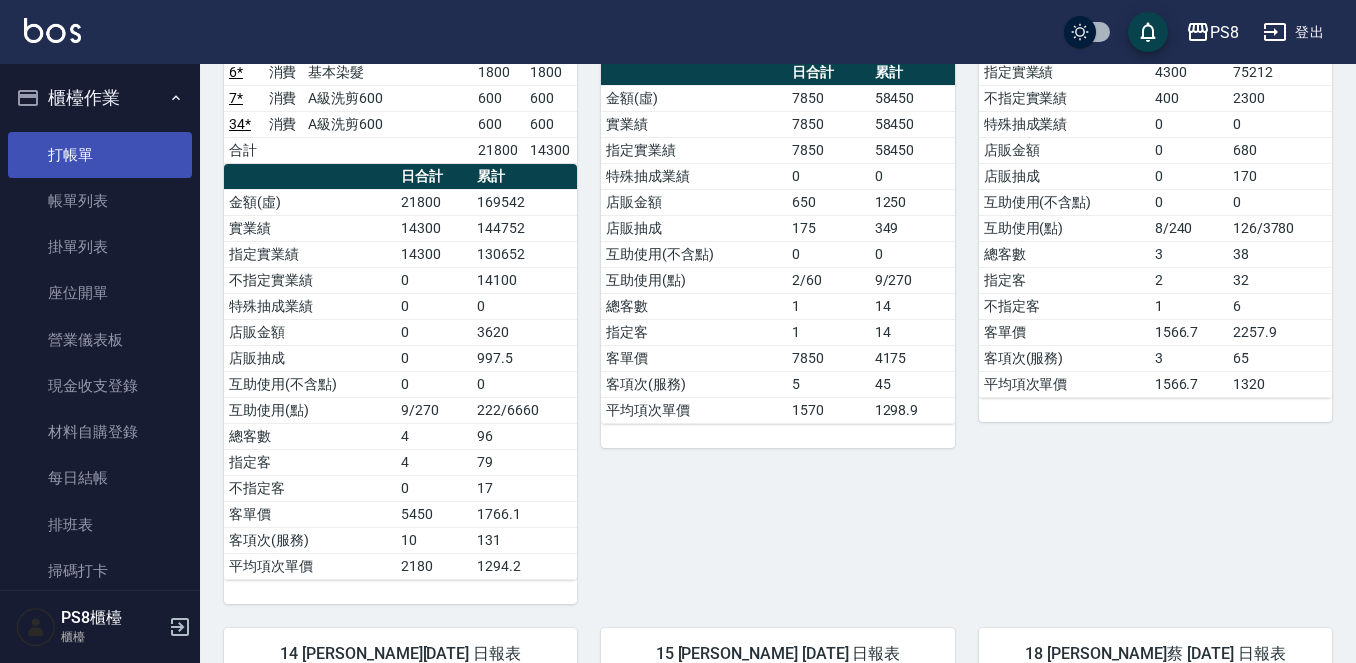 click on "打帳單" at bounding box center (100, 155) 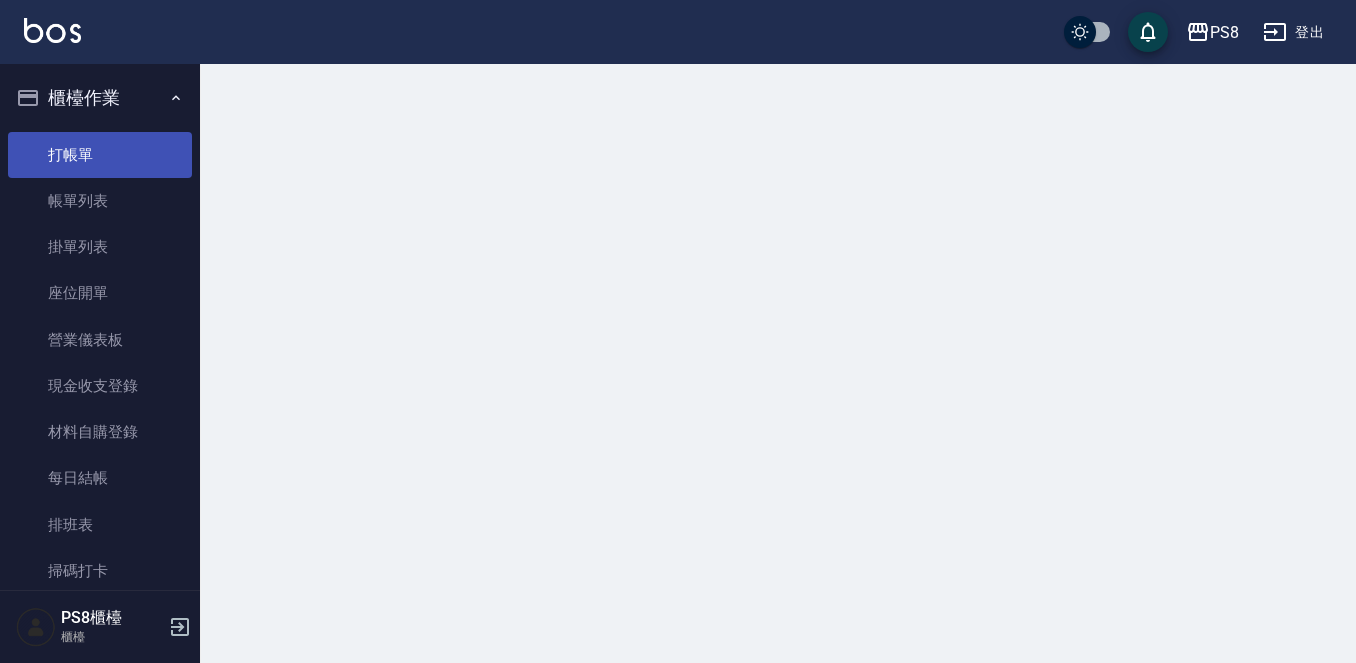 scroll, scrollTop: 0, scrollLeft: 0, axis: both 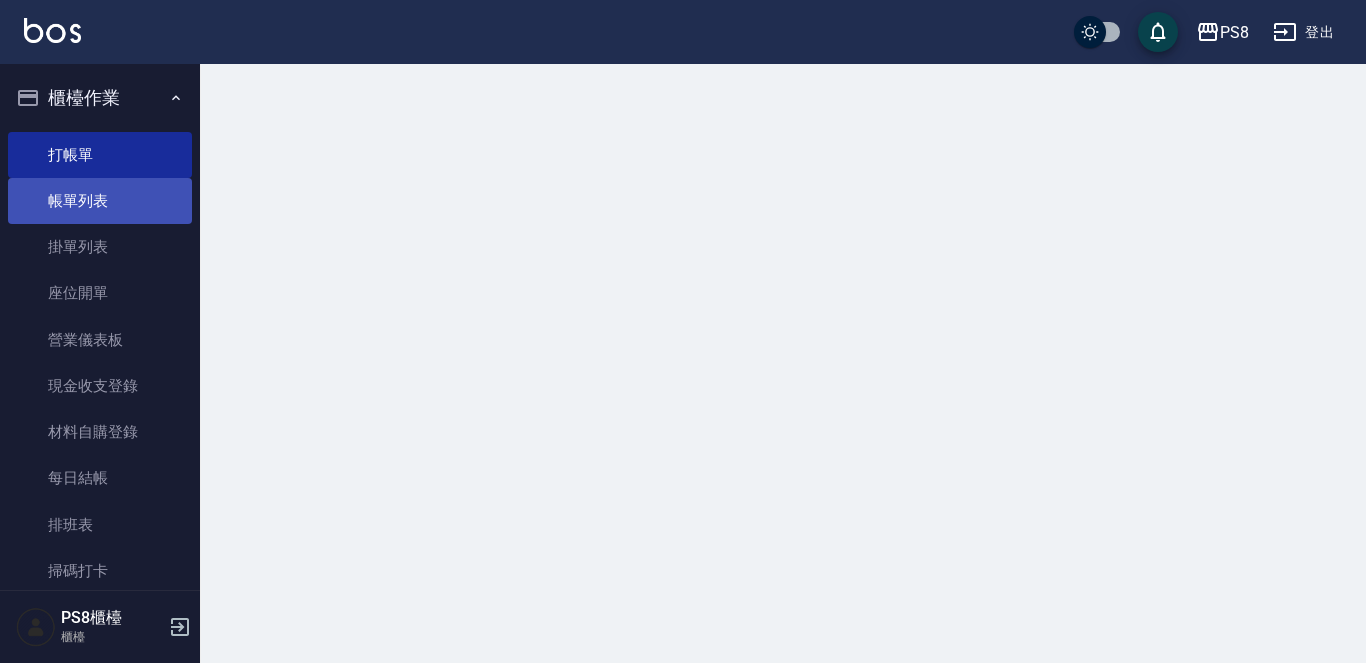 click on "帳單列表" at bounding box center (100, 201) 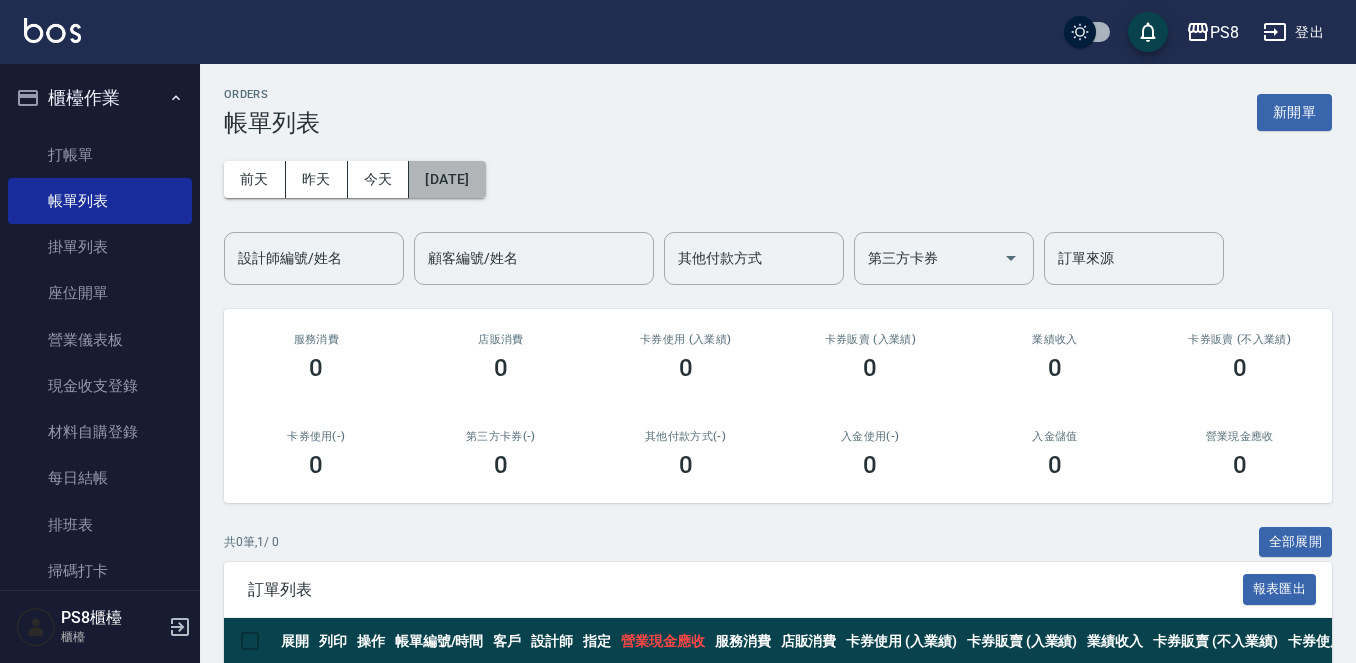 click on "[DATE]" at bounding box center [447, 179] 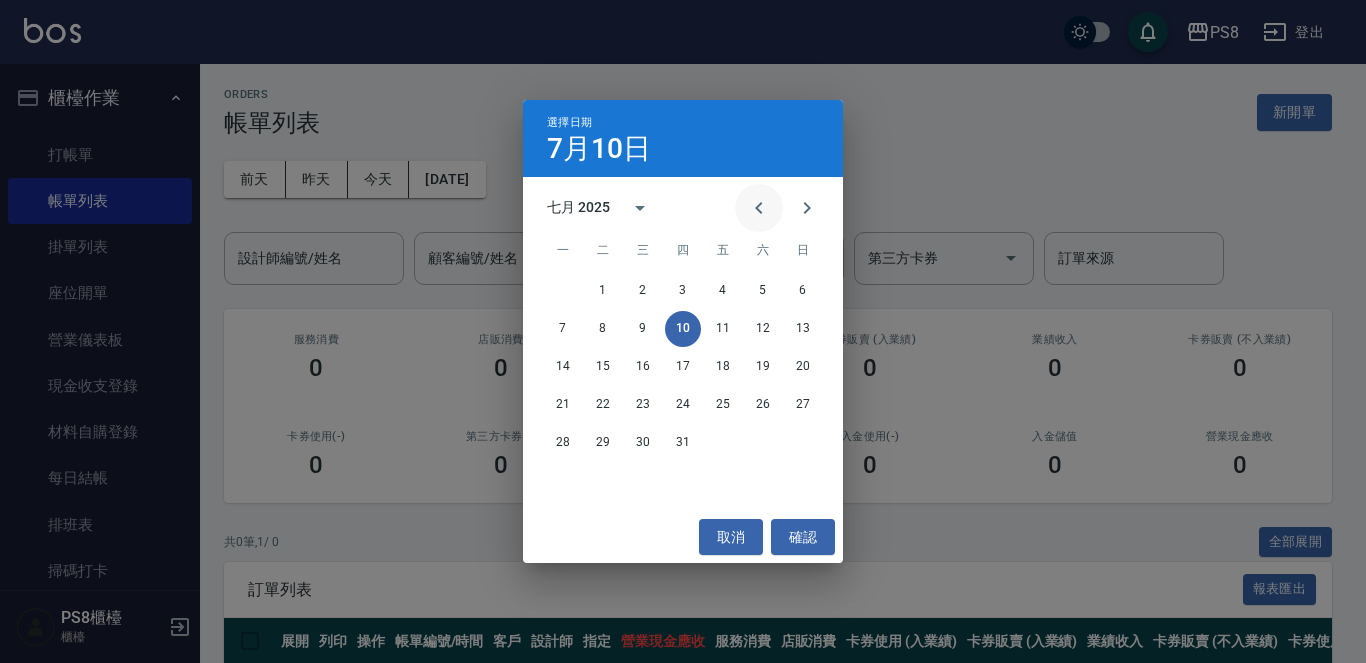 click 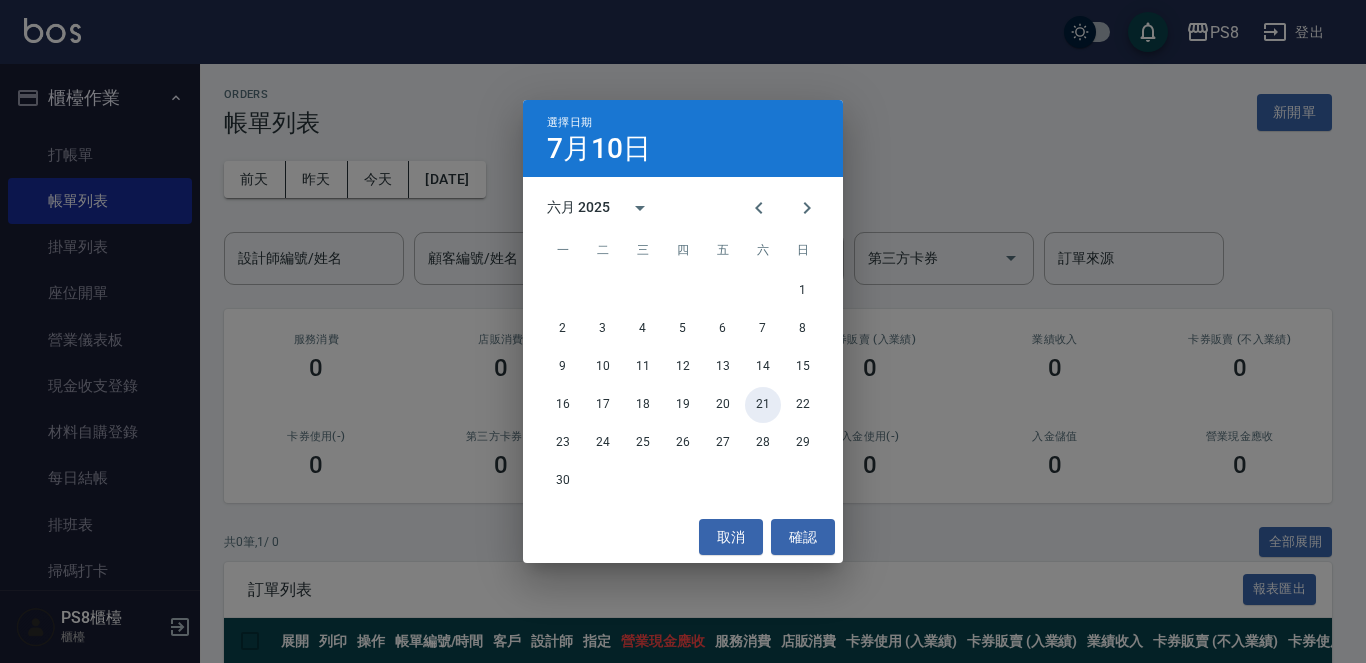 drag, startPoint x: 760, startPoint y: 401, endPoint x: 751, endPoint y: 406, distance: 10.29563 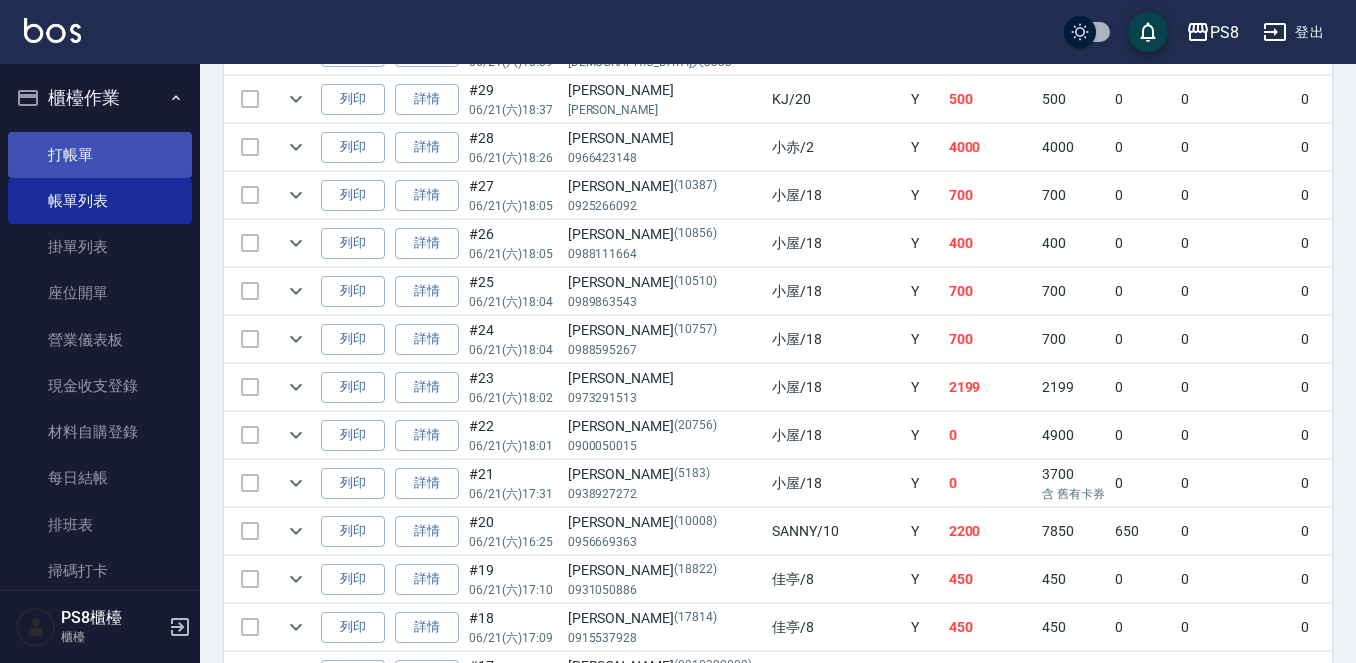 scroll, scrollTop: 729, scrollLeft: 0, axis: vertical 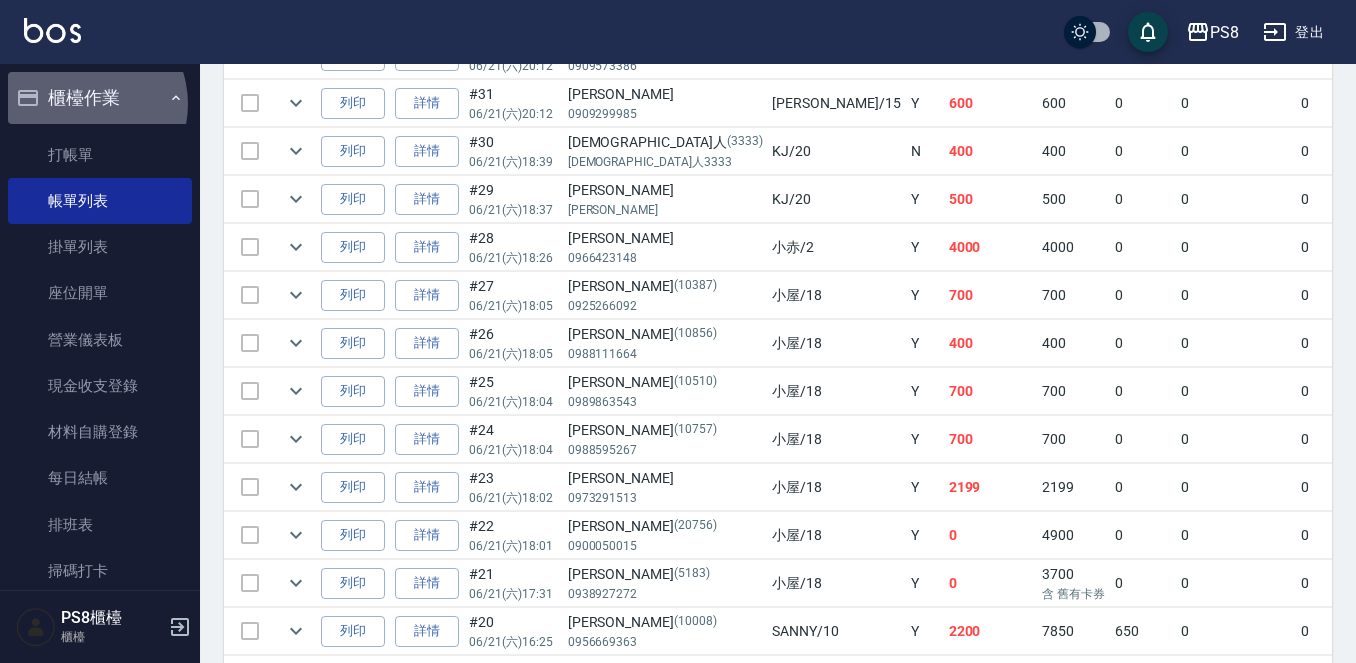 click on "櫃檯作業" at bounding box center [100, 98] 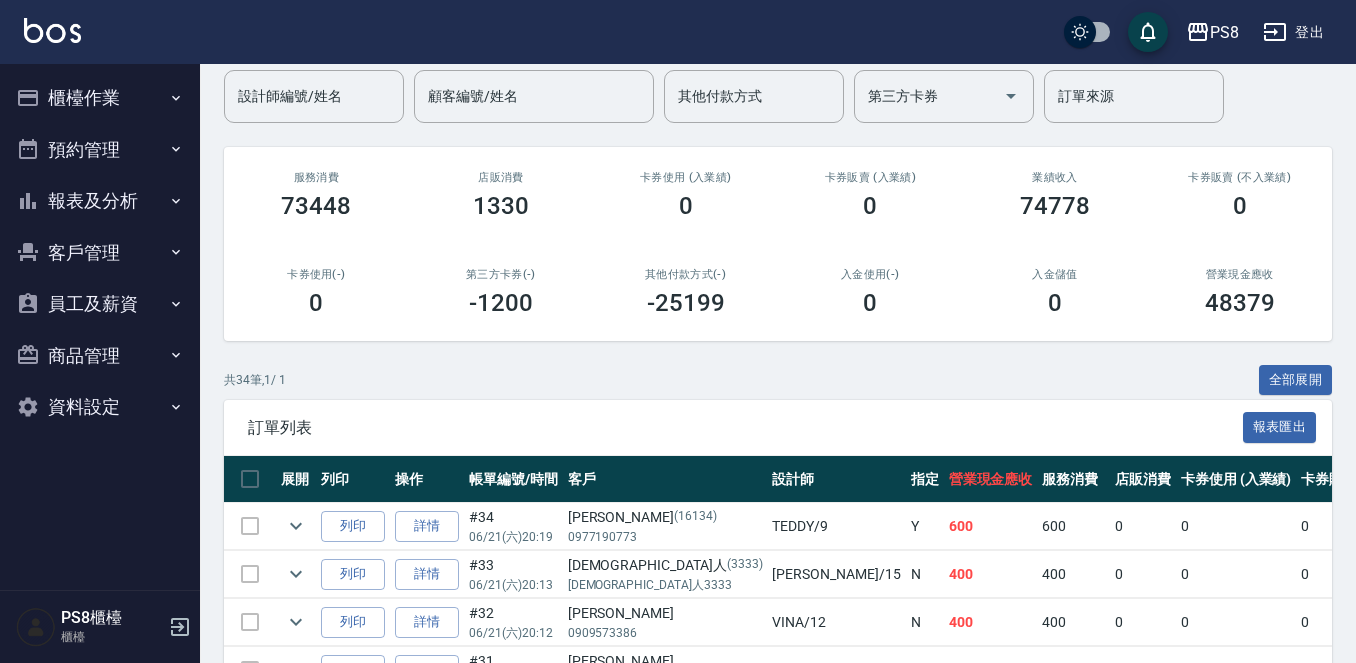 scroll, scrollTop: 0, scrollLeft: 0, axis: both 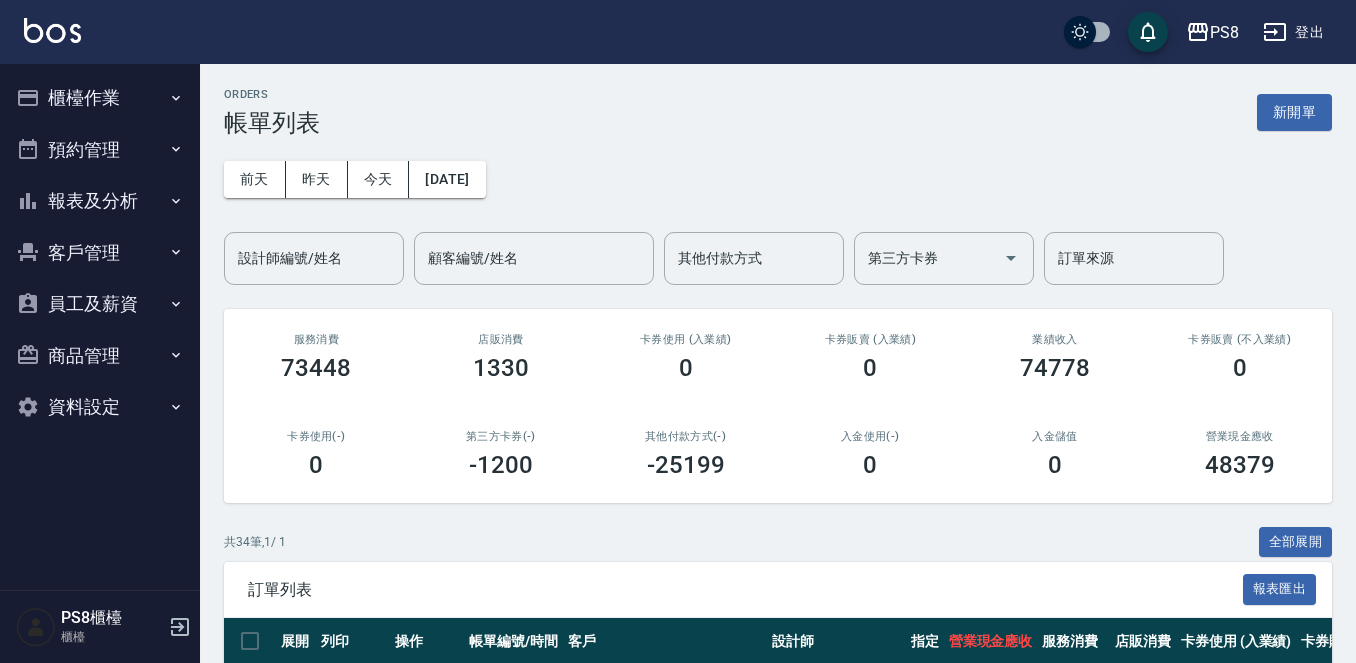 click on "客戶管理" at bounding box center (100, 253) 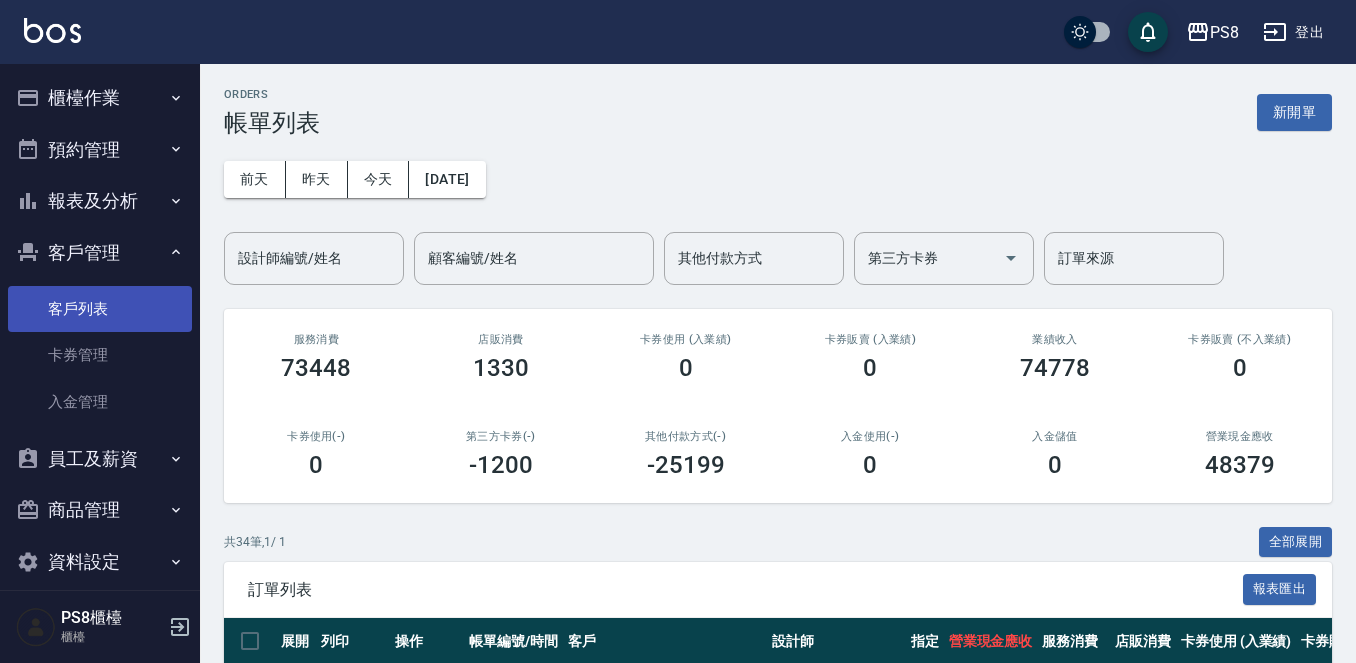click on "客戶列表" at bounding box center (100, 309) 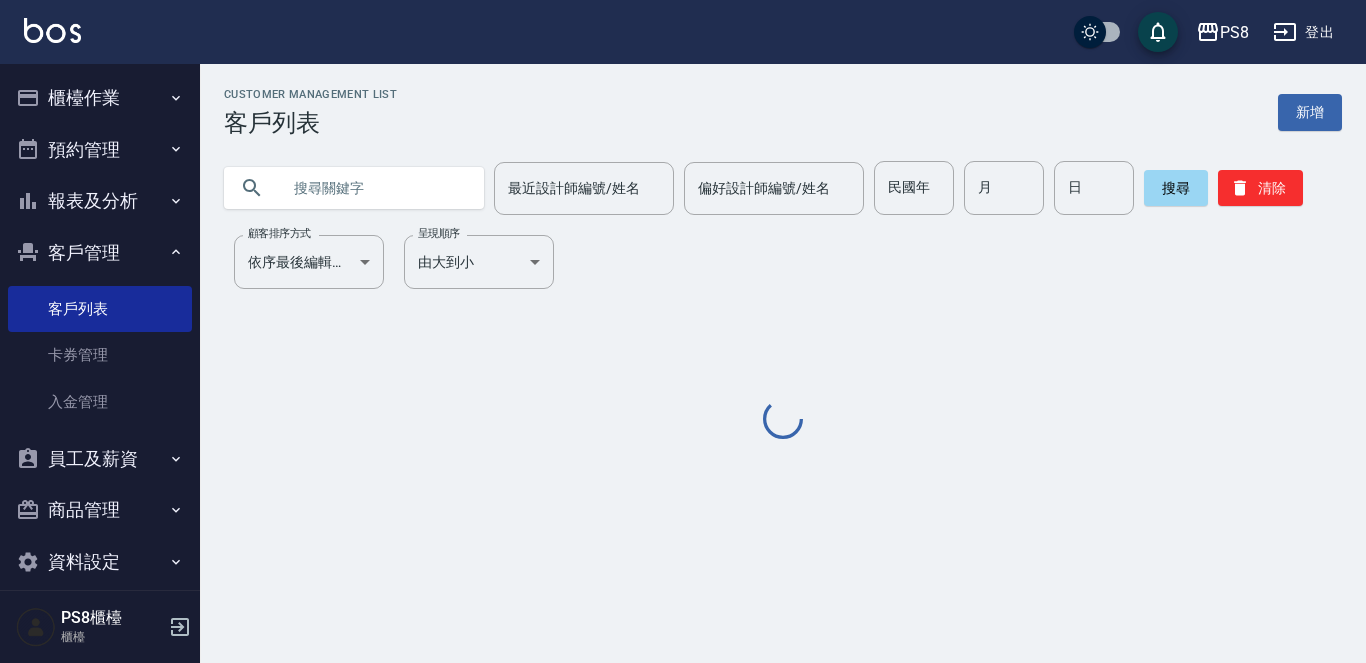 click at bounding box center [374, 188] 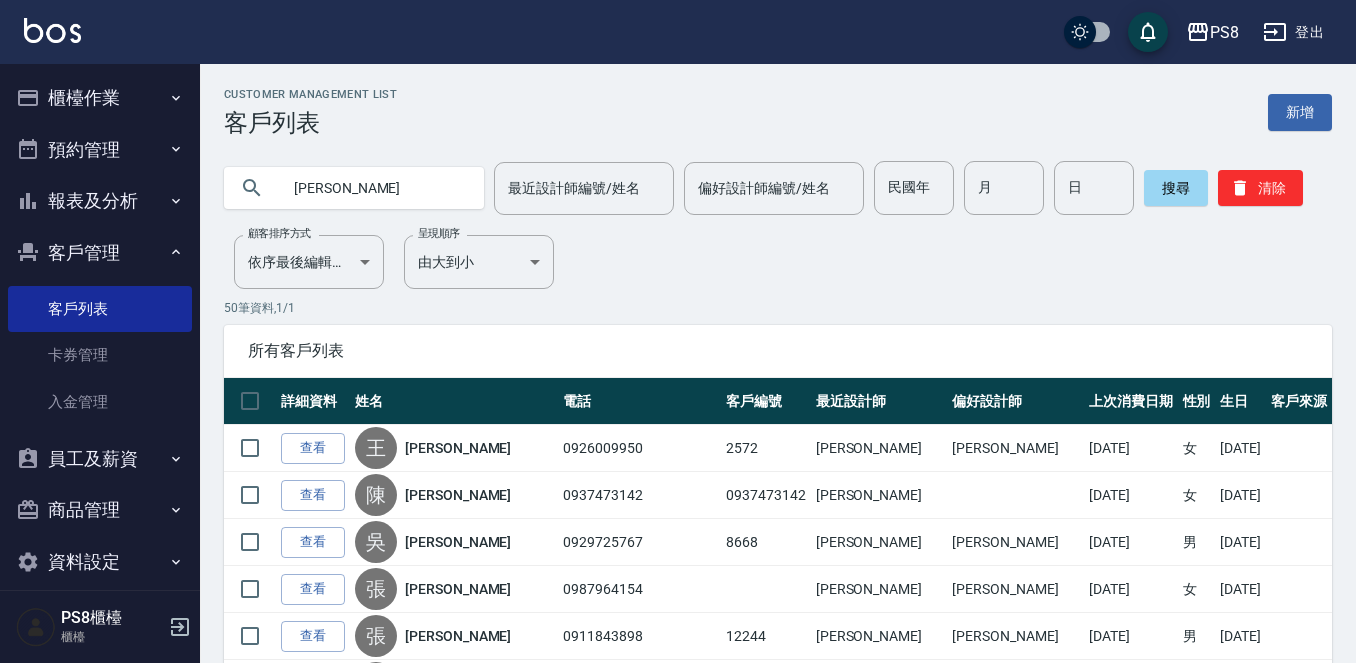 type on "[PERSON_NAME]" 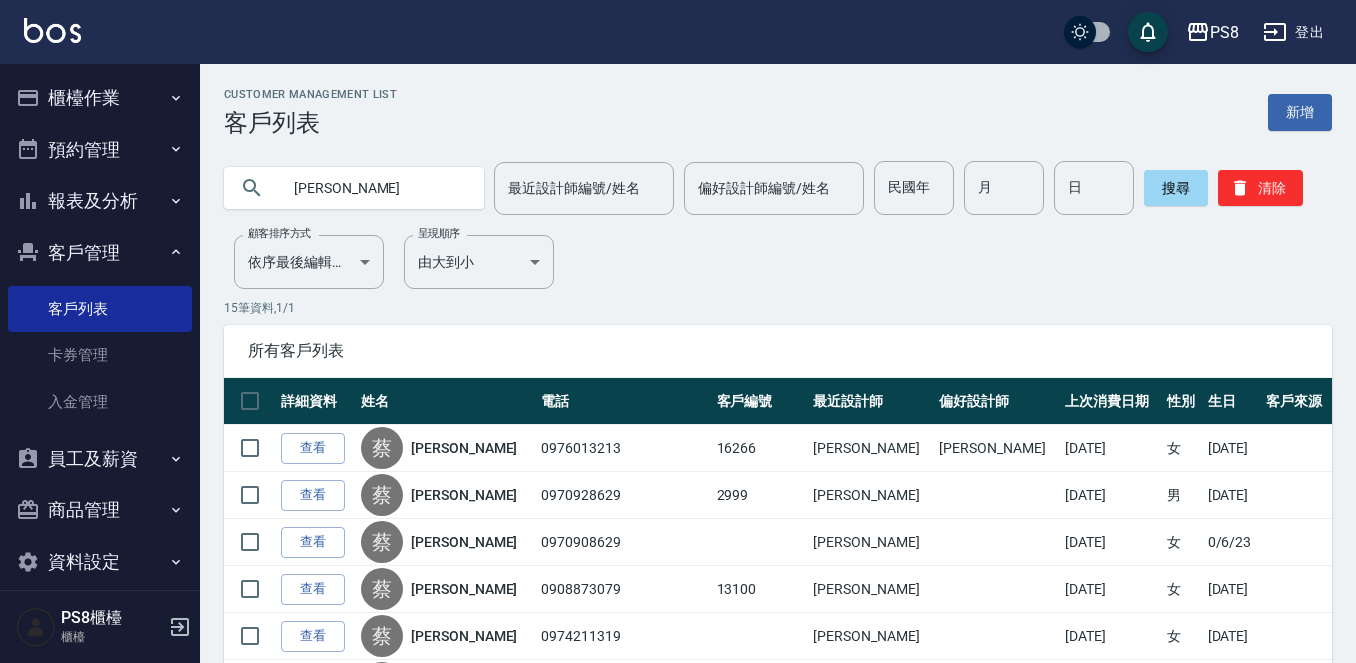click on "客戶管理" at bounding box center [100, 253] 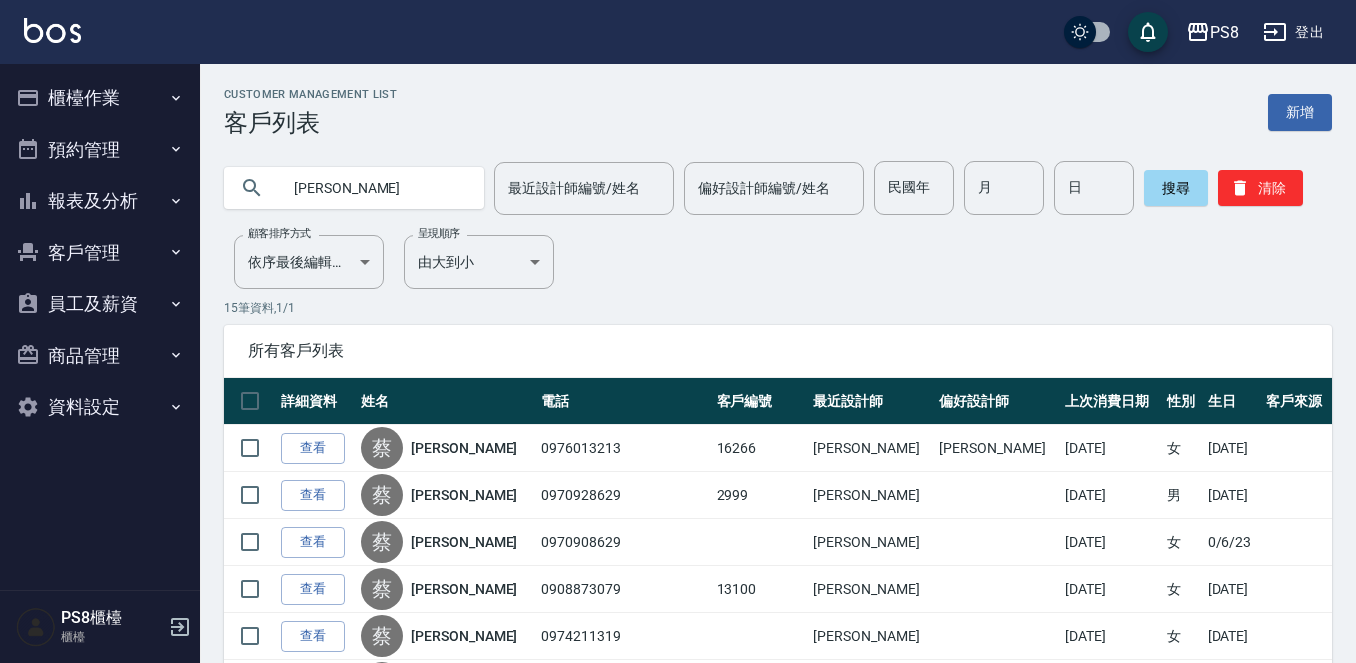 click on "櫃檯作業" at bounding box center [100, 98] 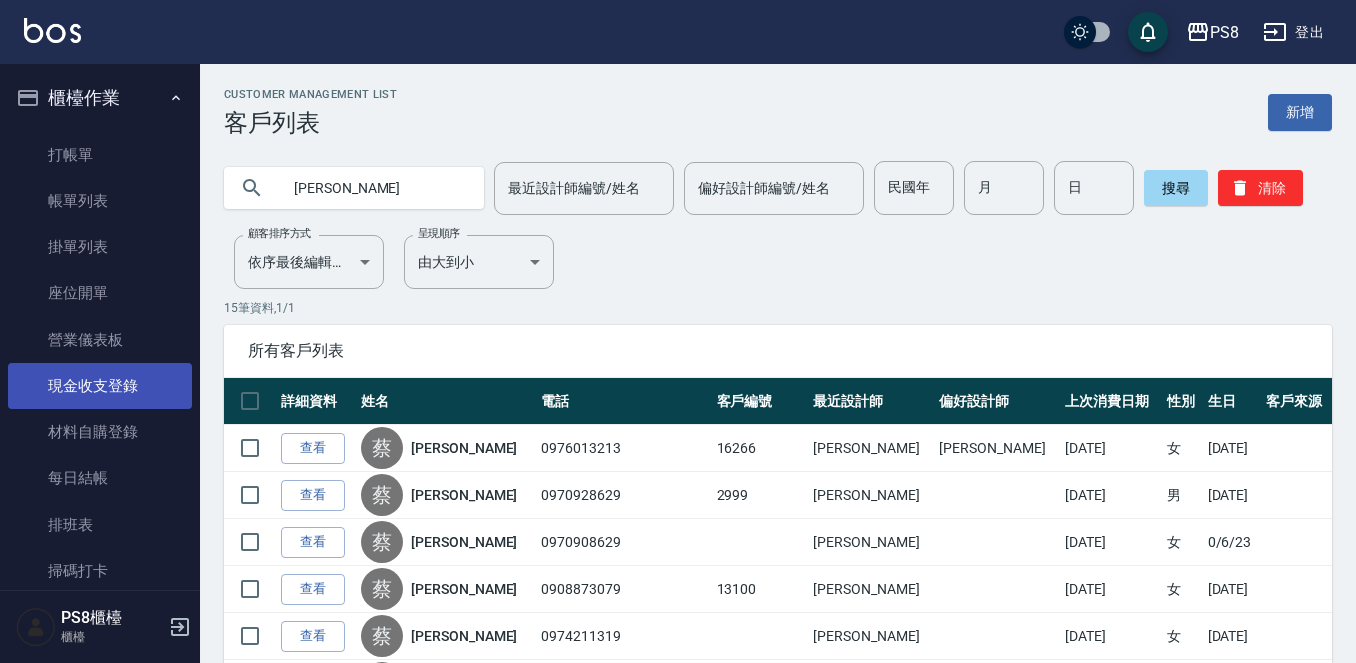 click on "材料自購登錄" at bounding box center [100, 432] 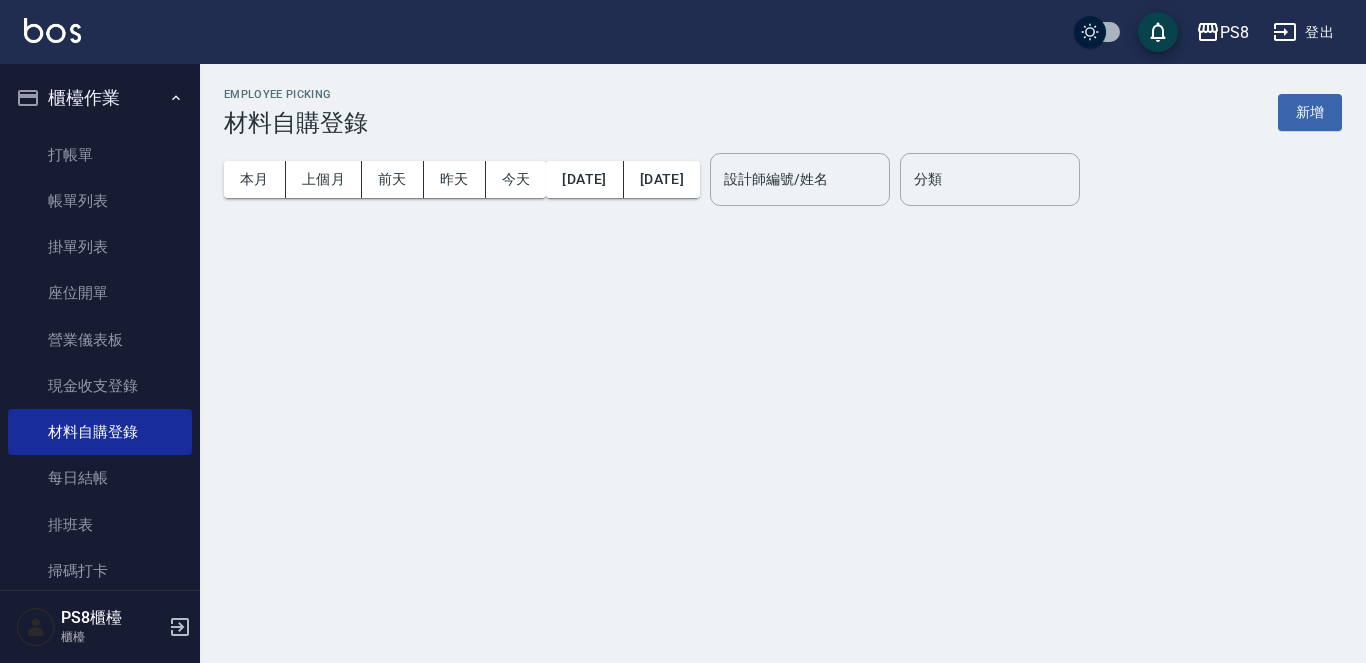 click on "櫃檯作業" at bounding box center [100, 98] 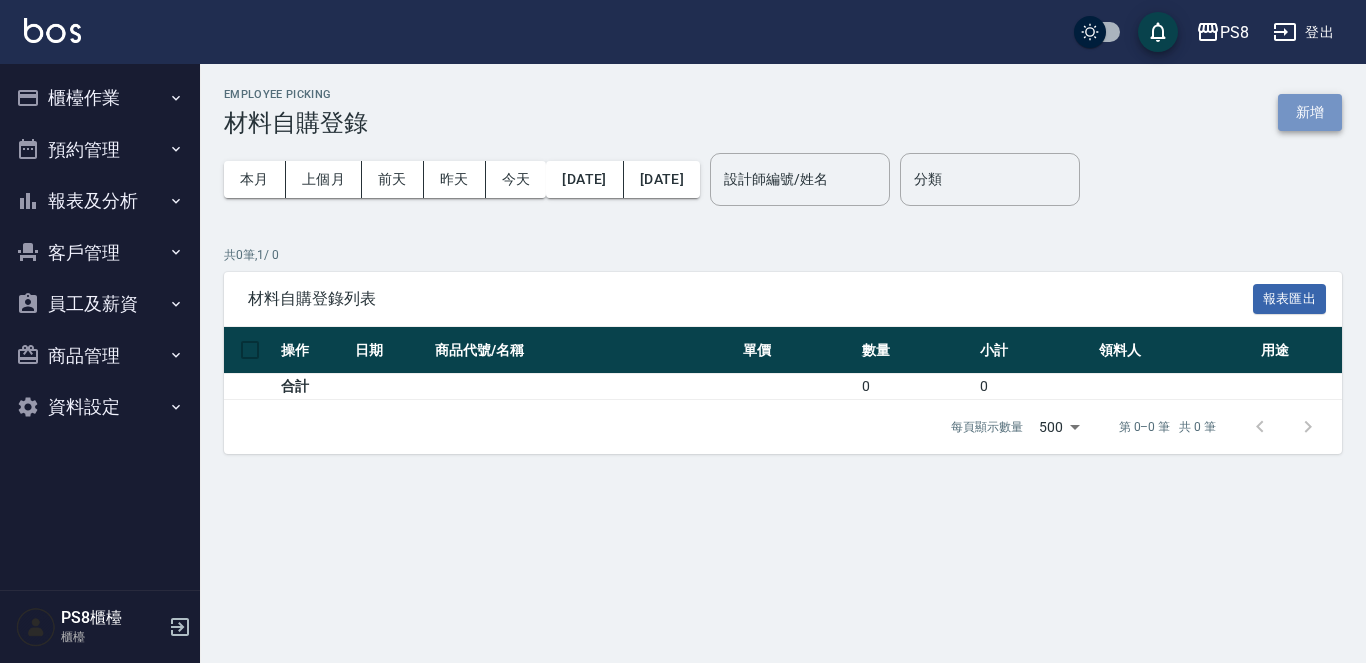 click on "新增" at bounding box center [1310, 112] 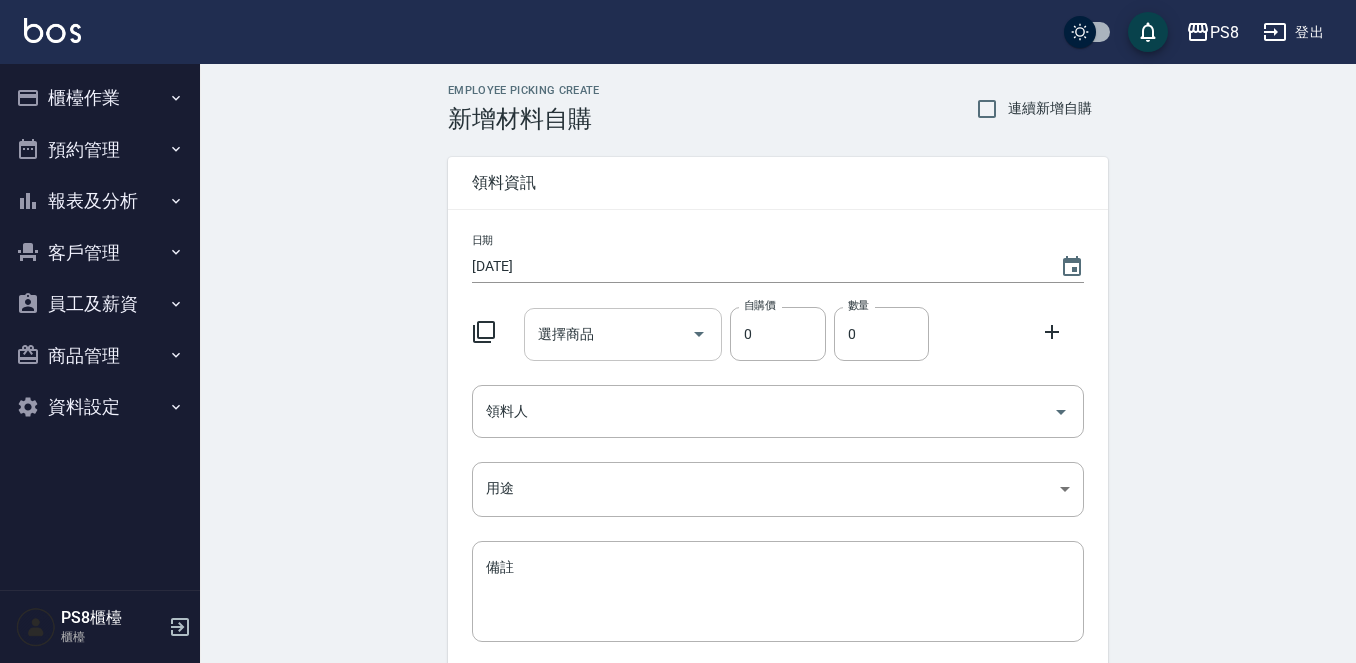 click on "選擇商品 選擇商品" at bounding box center (623, 334) 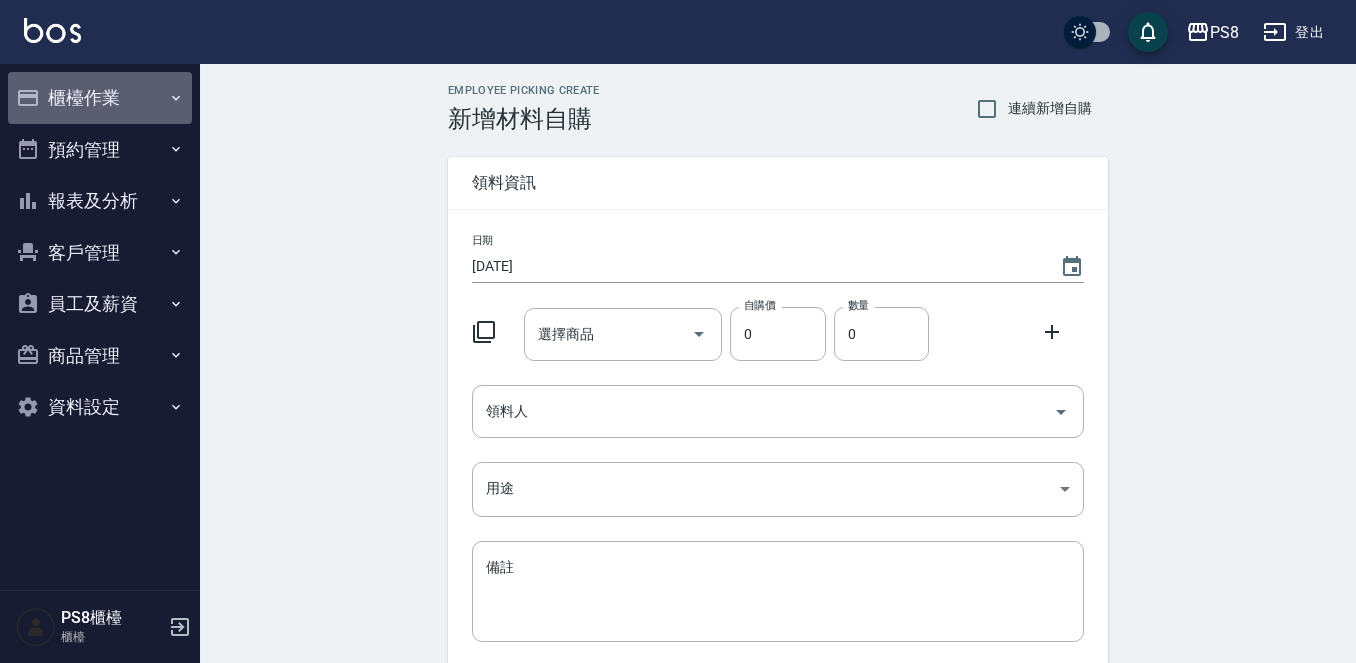 click on "櫃檯作業" at bounding box center [100, 98] 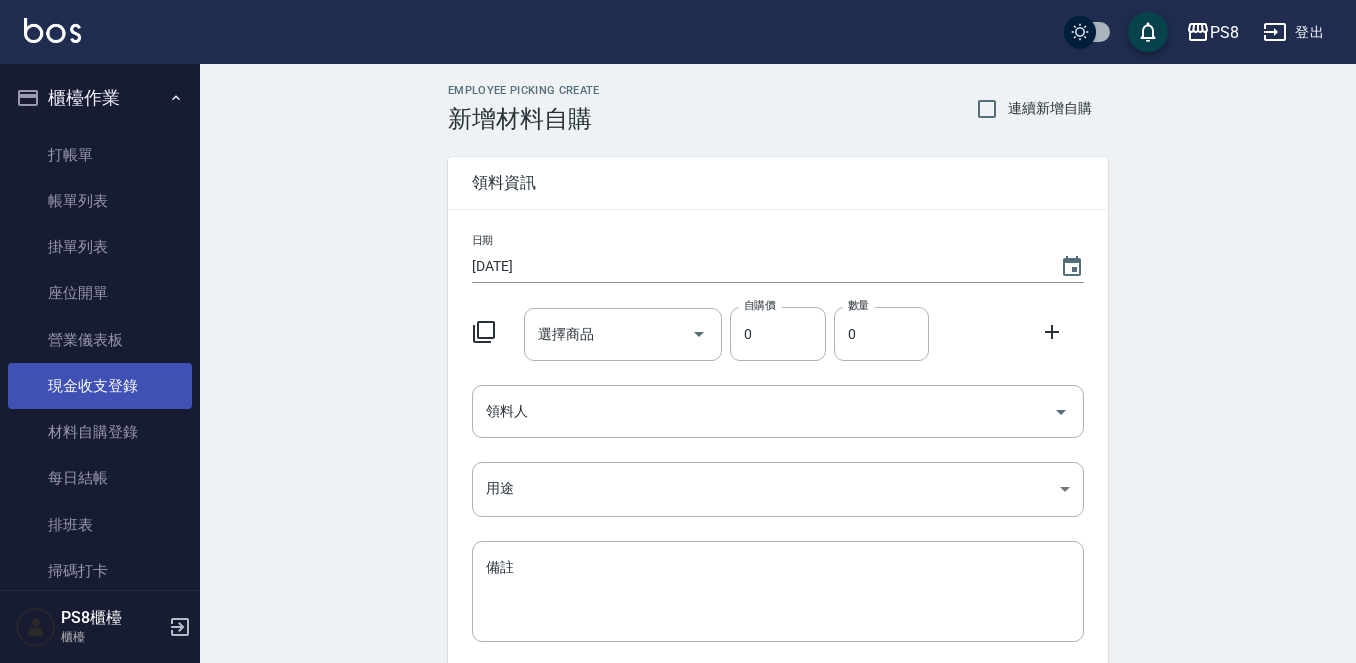 click on "現金收支登錄" at bounding box center (100, 386) 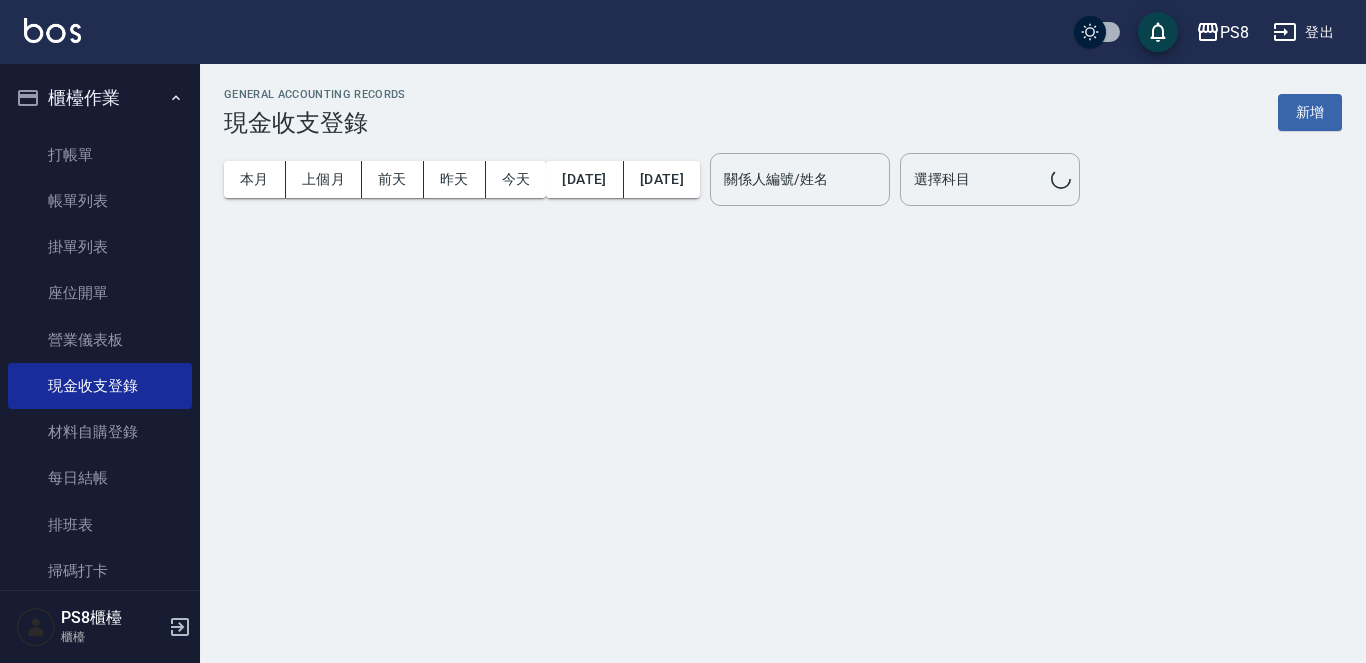 click on "櫃檯作業" at bounding box center (100, 98) 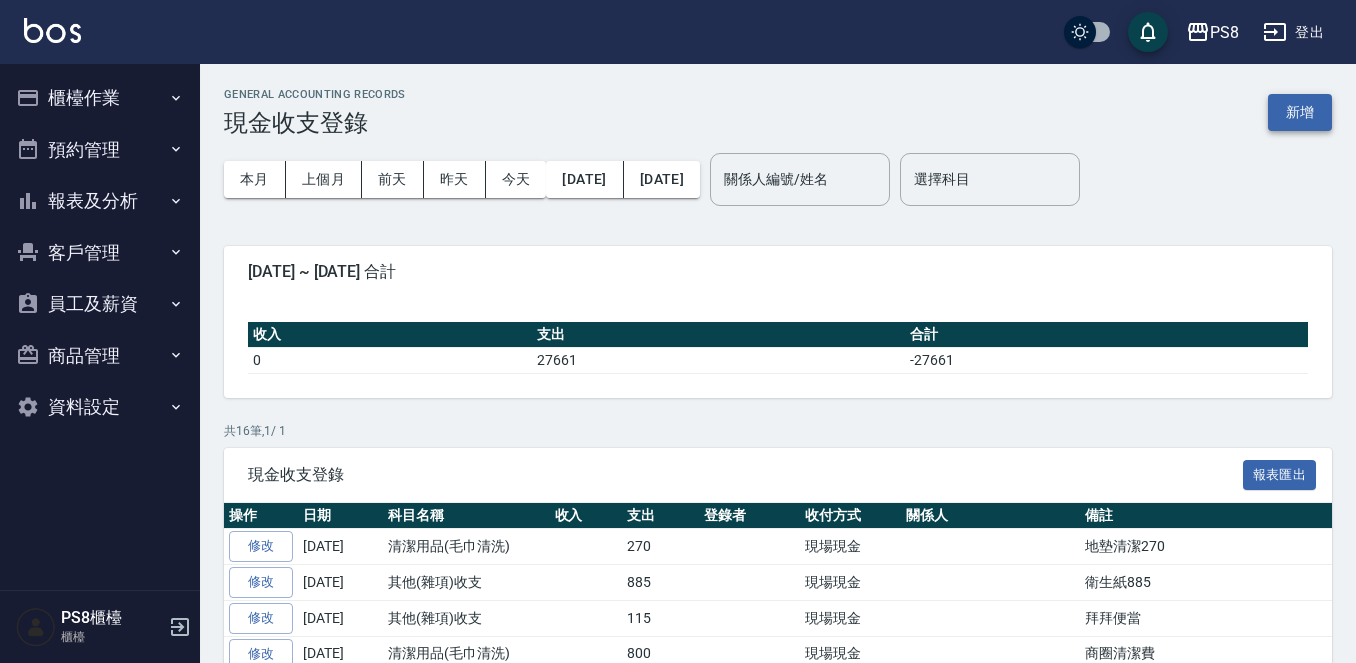 click on "新增" at bounding box center (1300, 112) 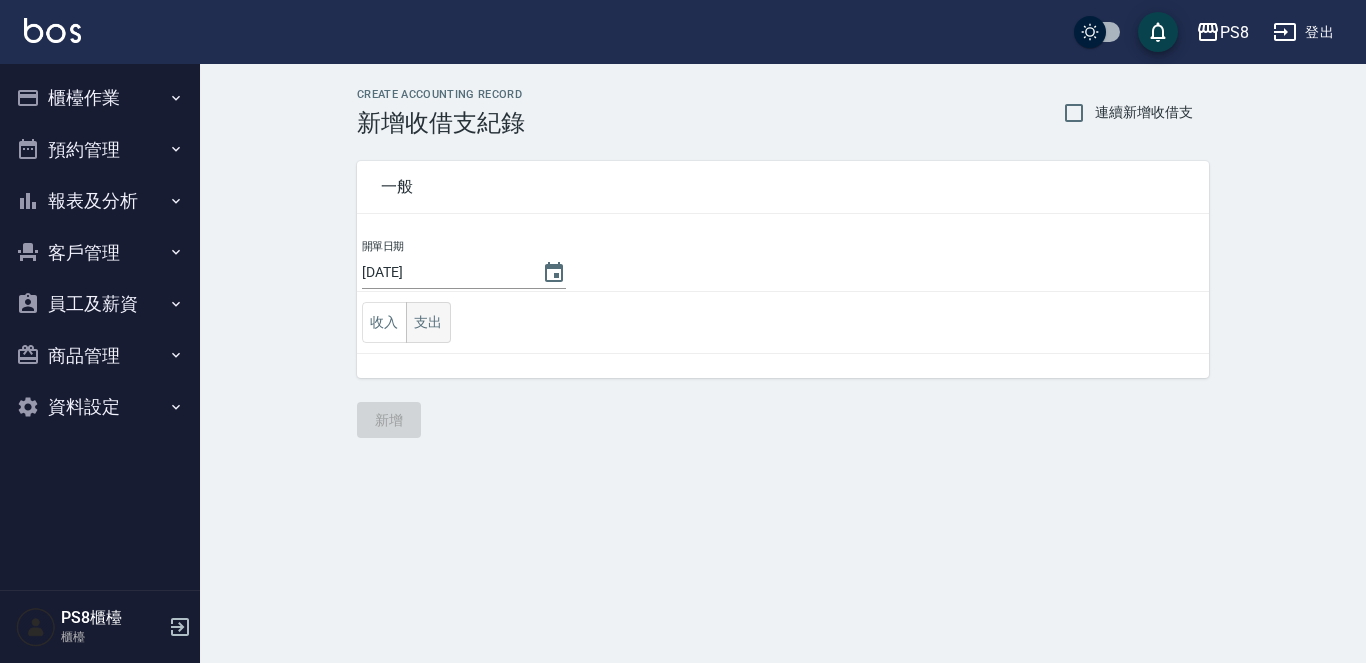 click on "支出" at bounding box center [428, 322] 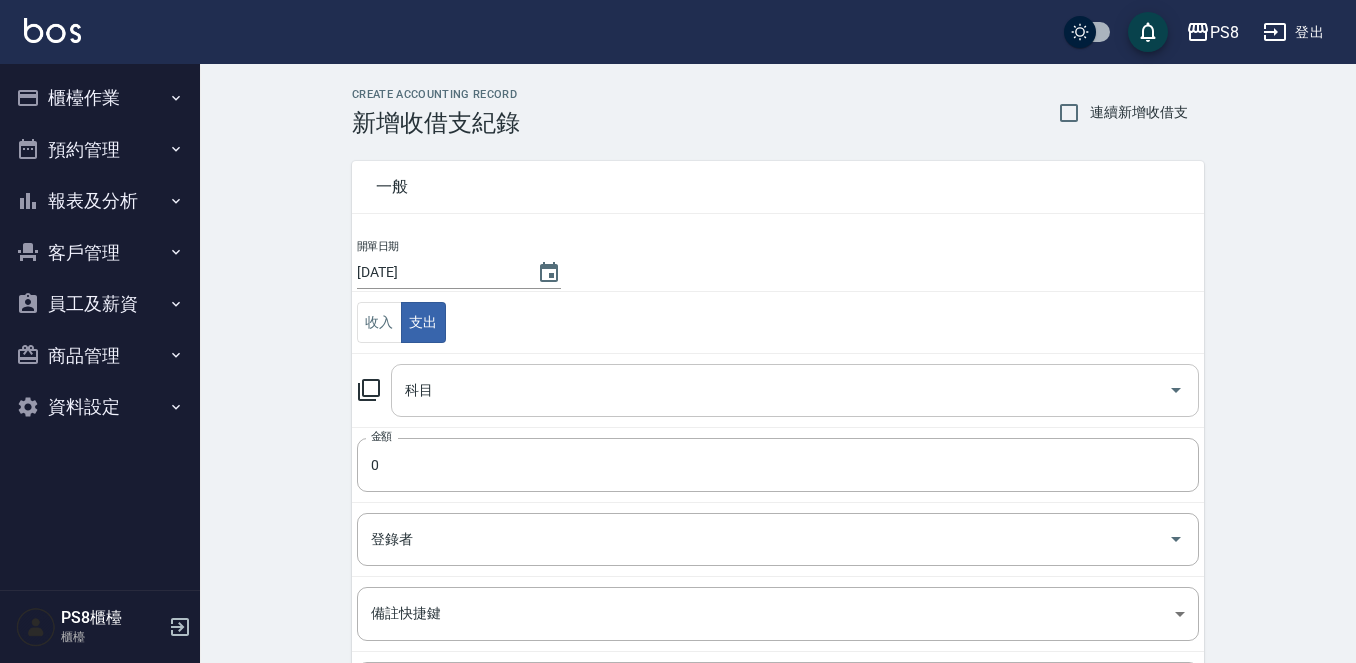 click on "科目" at bounding box center [780, 390] 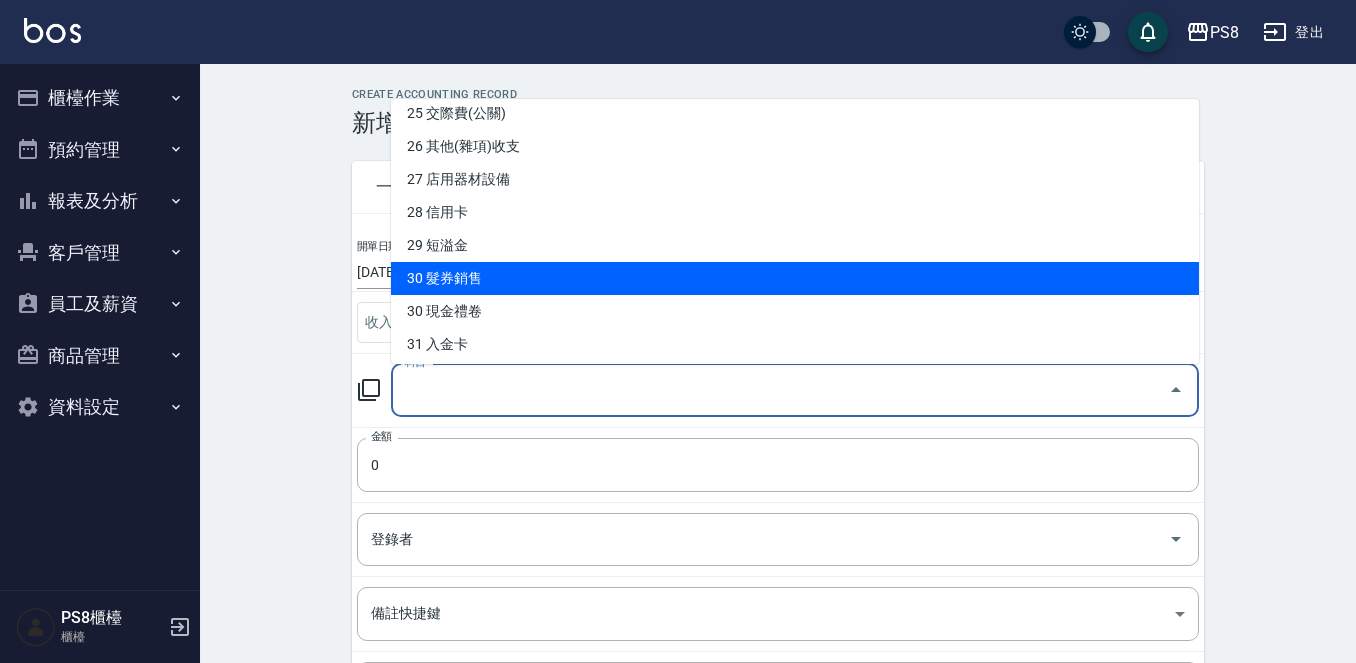 scroll, scrollTop: 800, scrollLeft: 0, axis: vertical 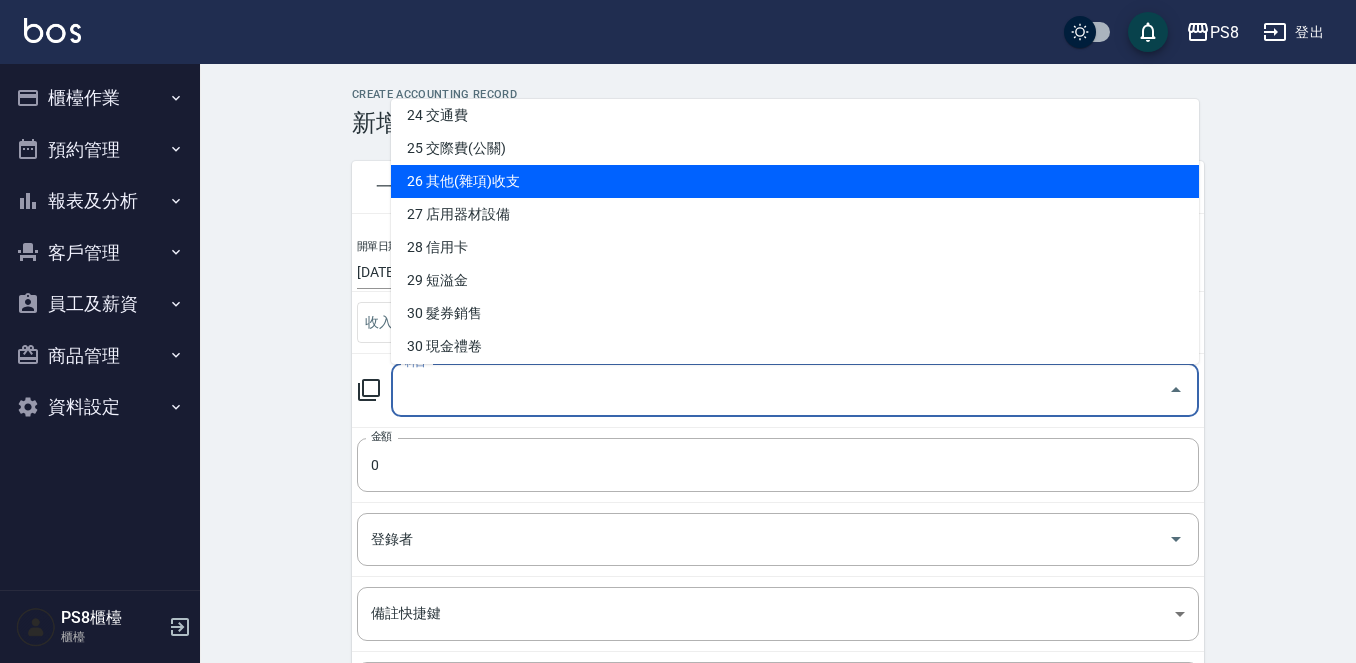 click on "26 其他(雜項)收支" at bounding box center [795, 181] 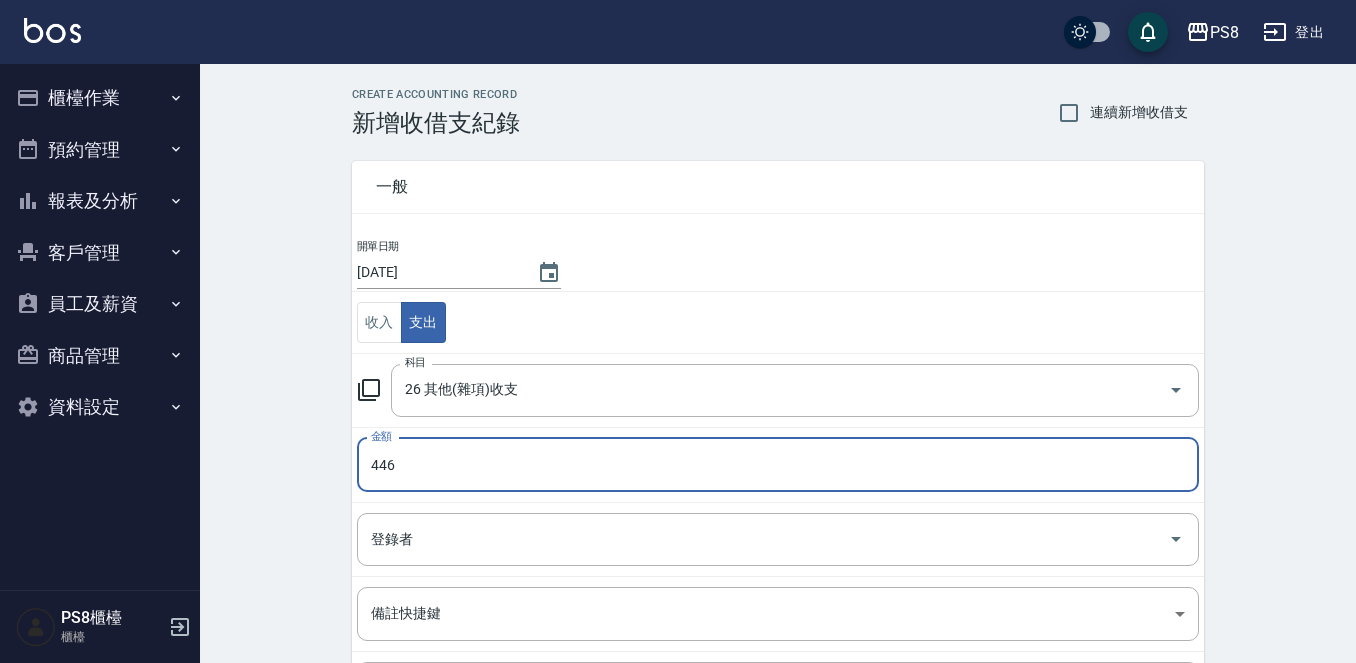 type on "446" 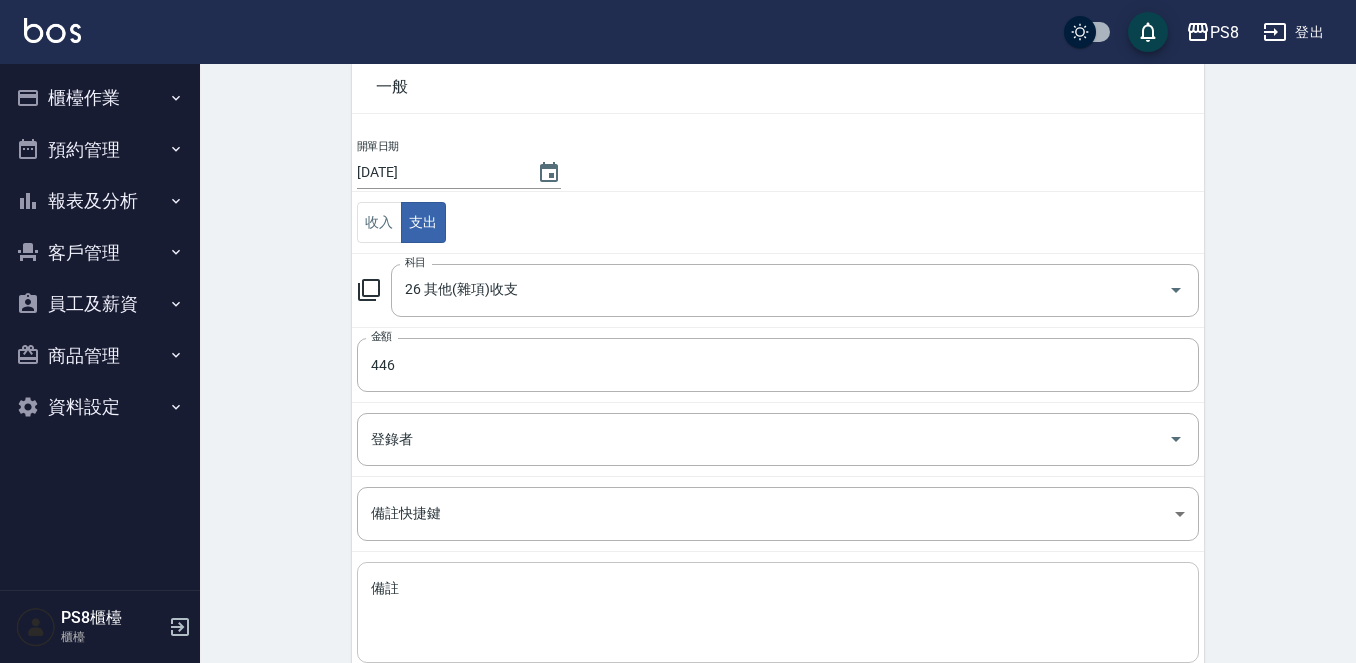 scroll, scrollTop: 200, scrollLeft: 0, axis: vertical 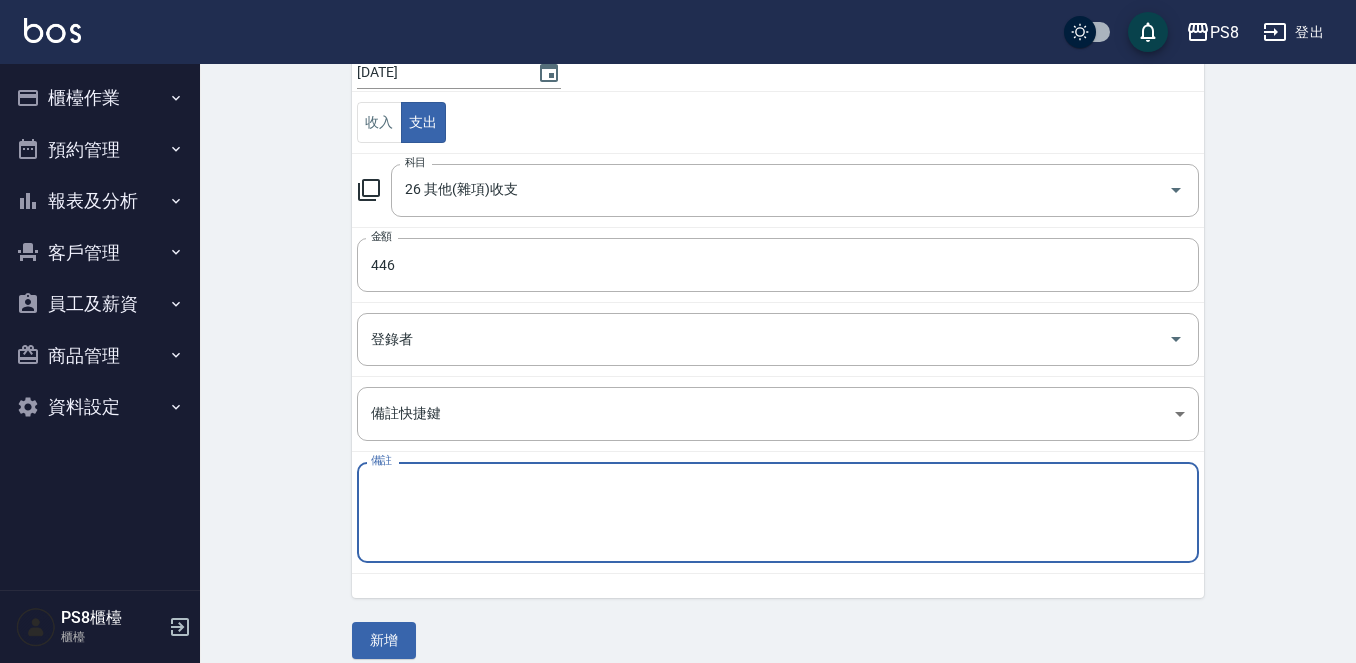 click on "備註" at bounding box center [778, 513] 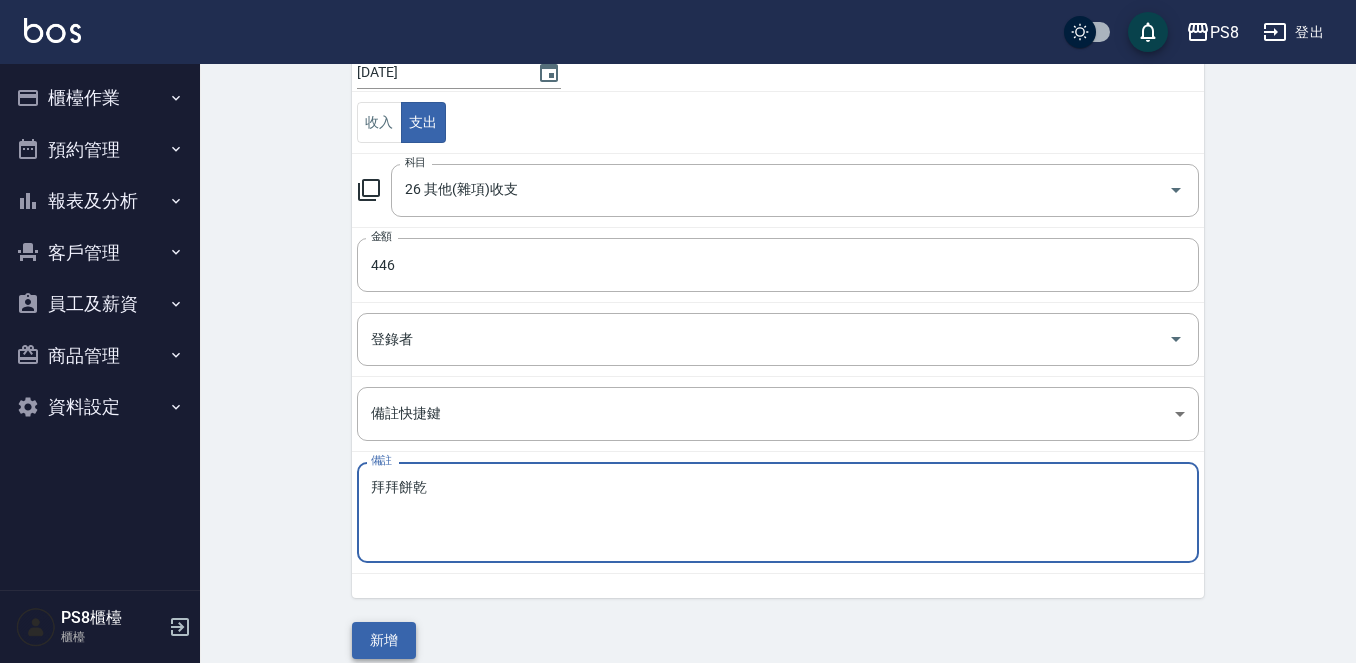 type on "拜拜餅乾" 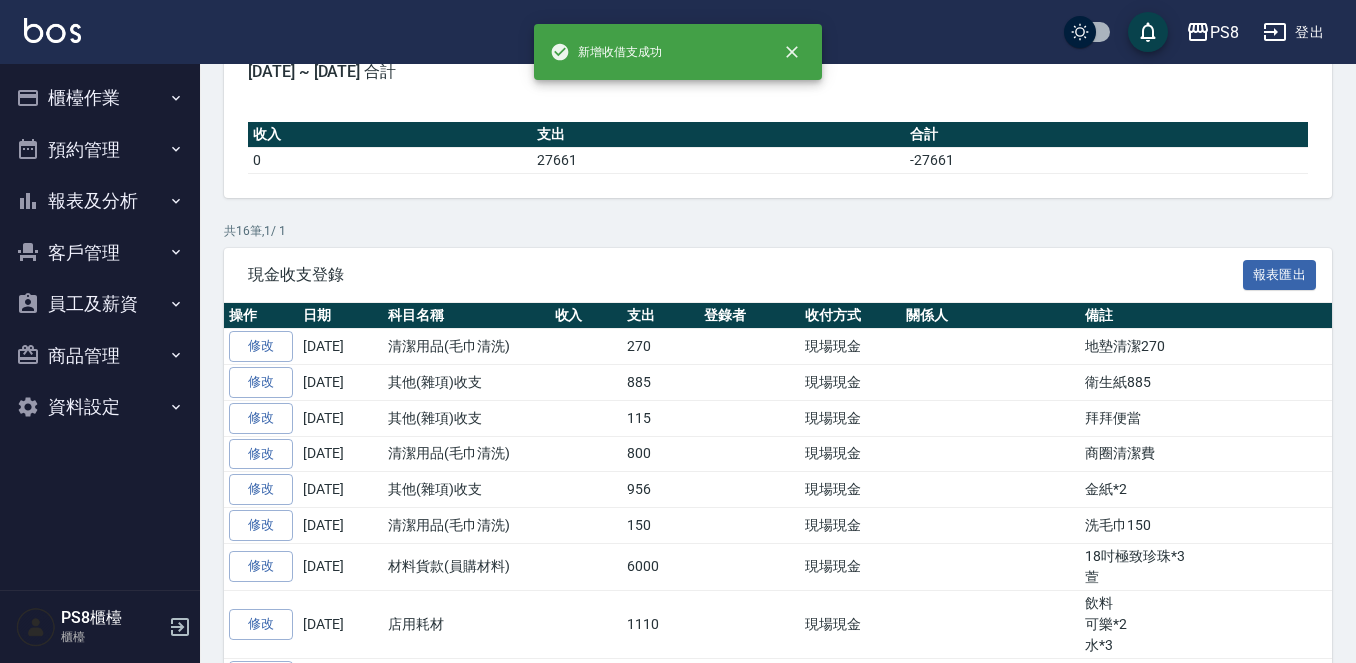 scroll, scrollTop: 0, scrollLeft: 0, axis: both 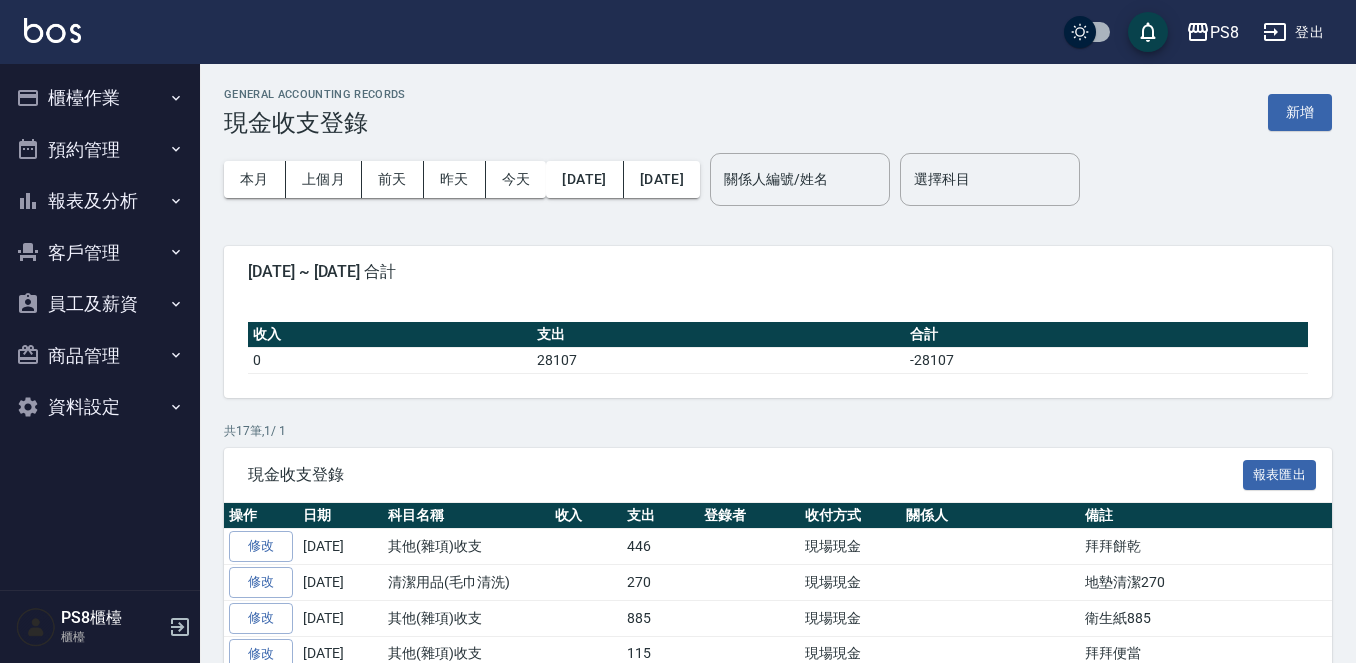 click on "櫃檯作業" at bounding box center [100, 98] 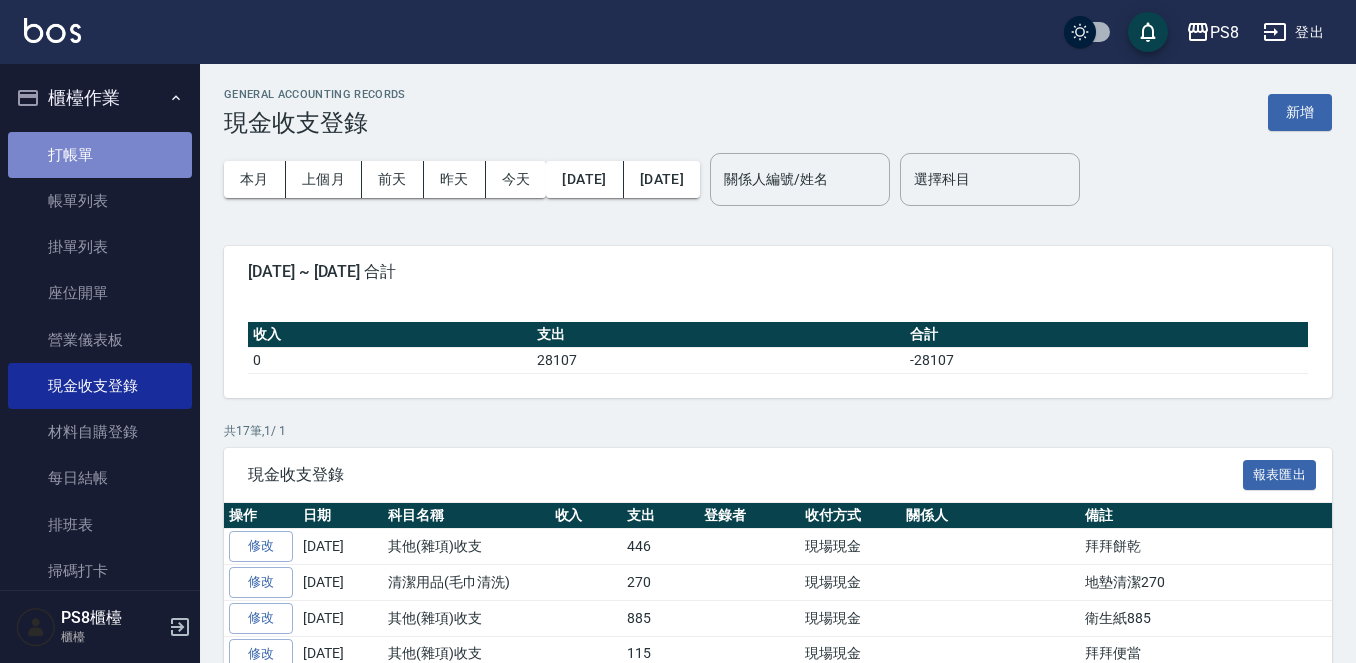 click on "打帳單" at bounding box center [100, 155] 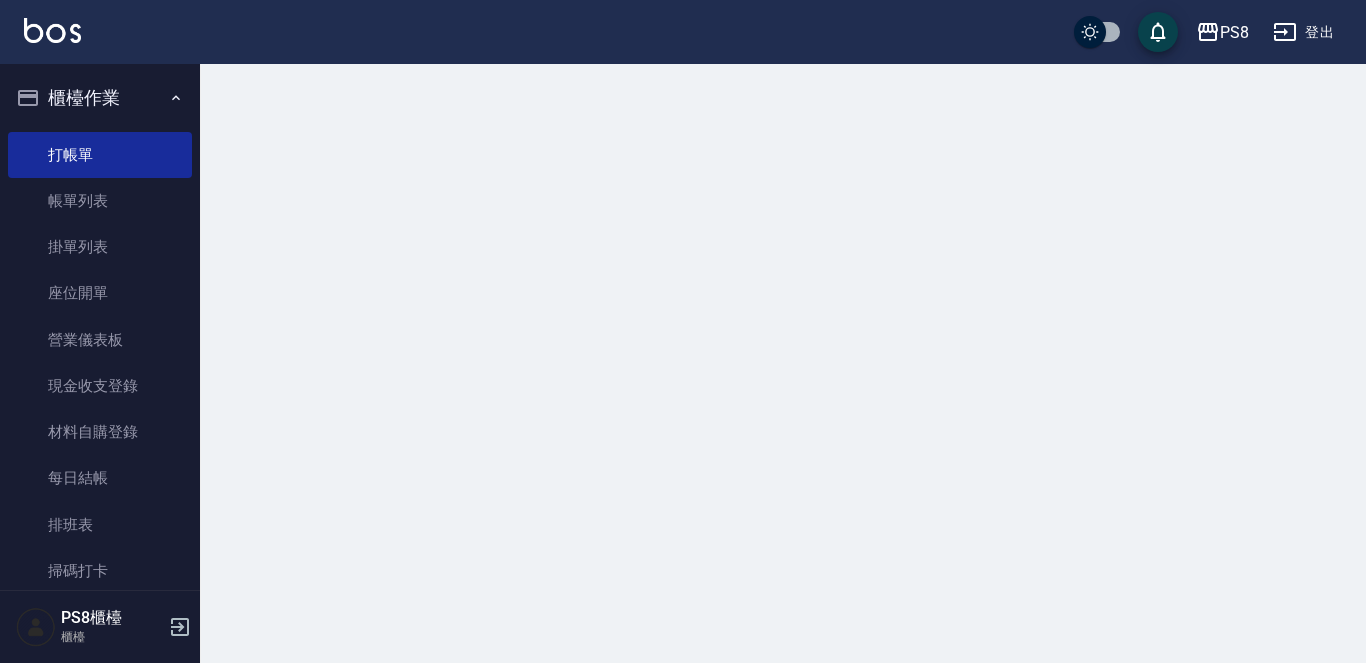 click on "櫃檯作業" at bounding box center (100, 98) 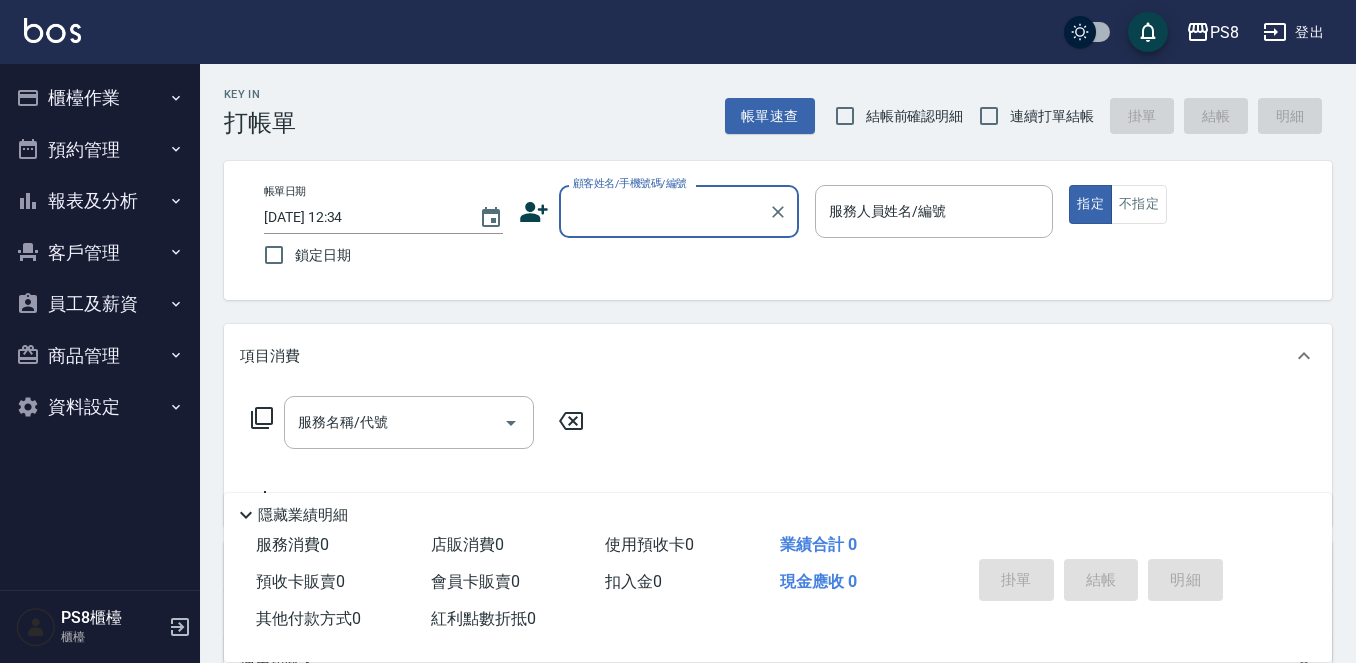 click on "客戶管理" at bounding box center (100, 253) 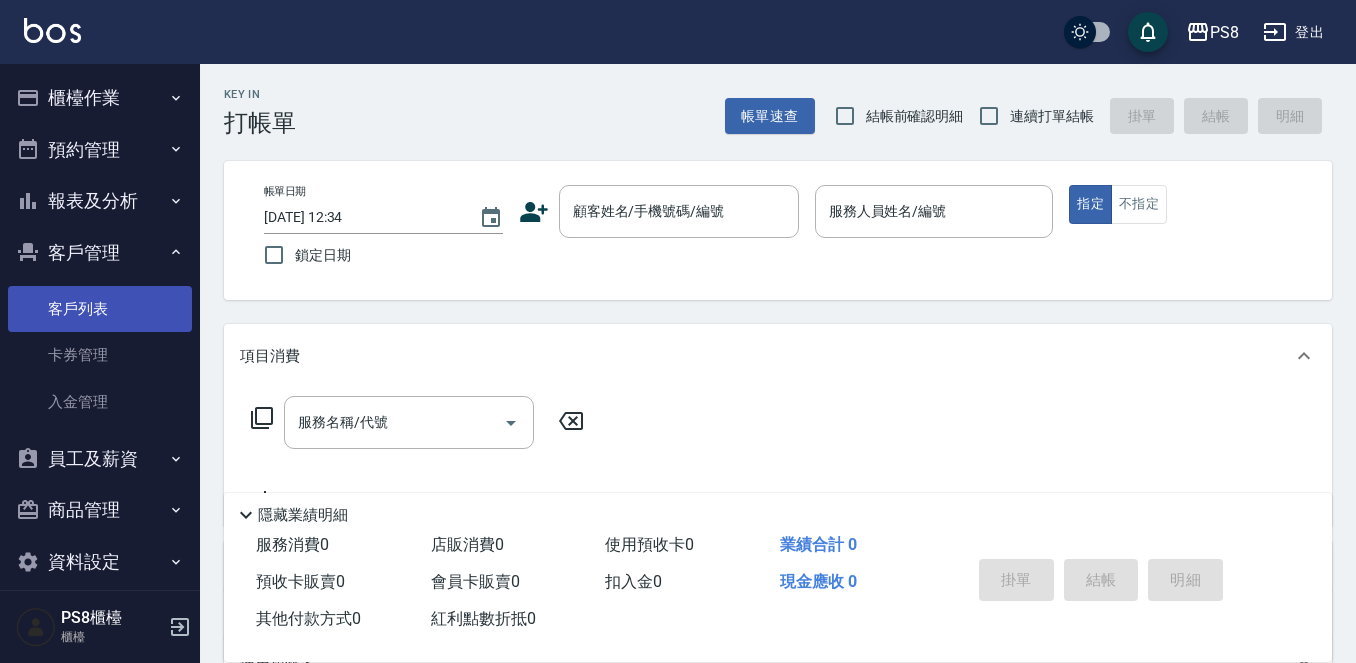 click on "客戶列表" at bounding box center (100, 309) 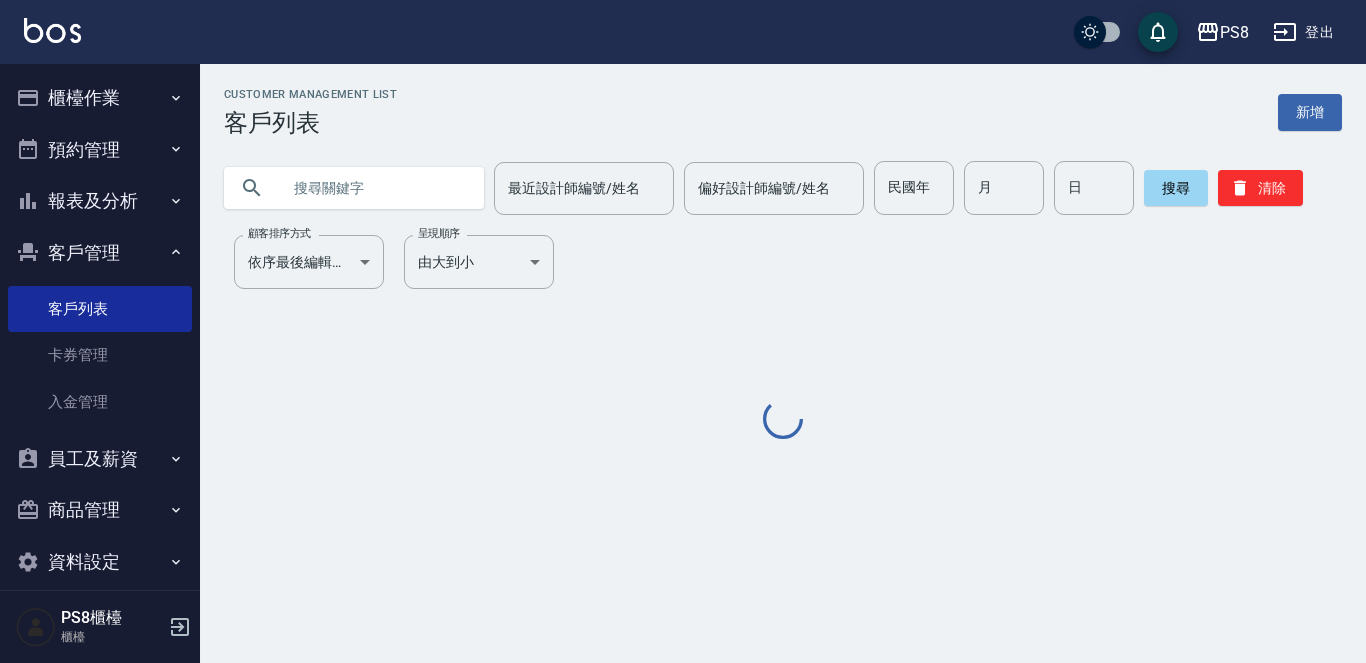 click at bounding box center [374, 188] 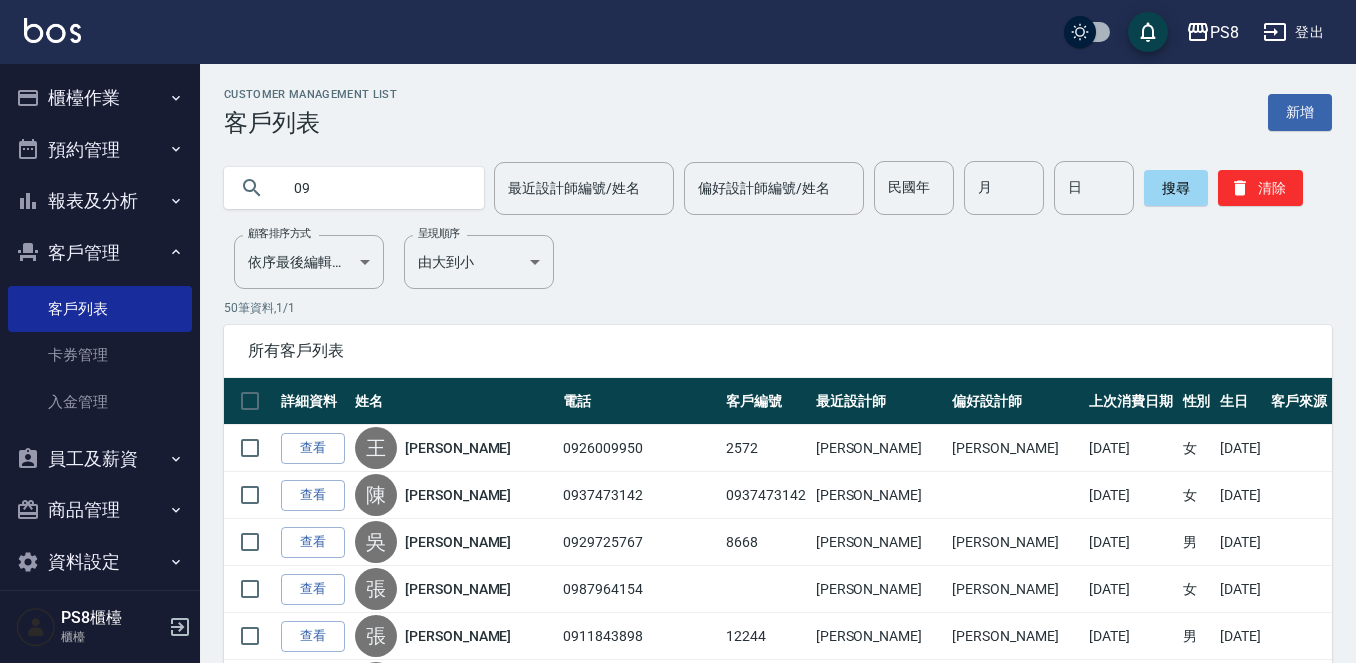type on "0" 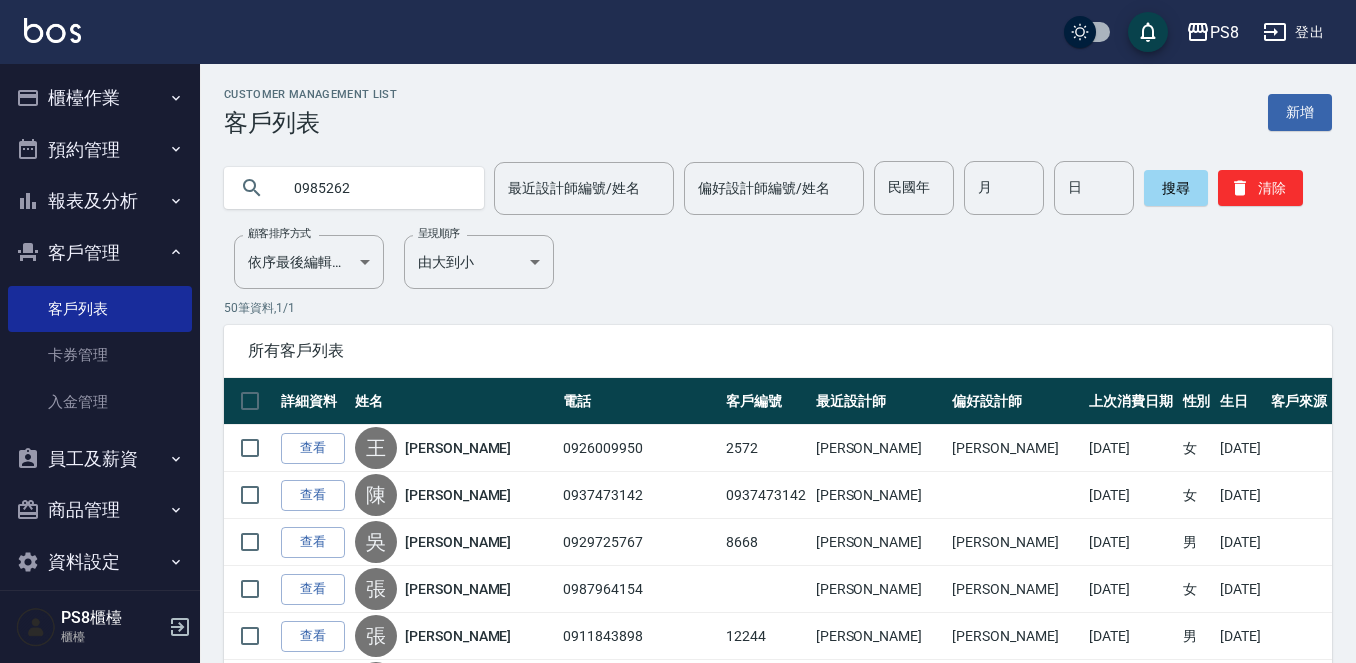 type on "0985262" 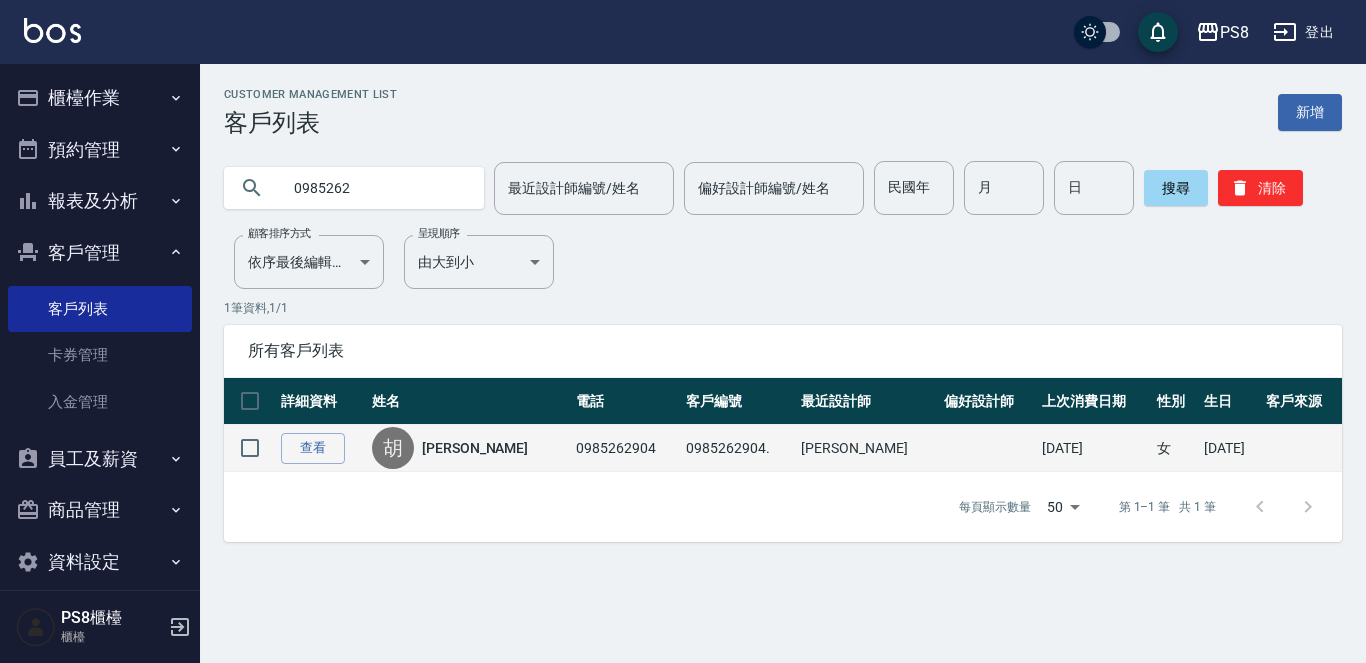 click on "[PERSON_NAME]" at bounding box center (469, 448) 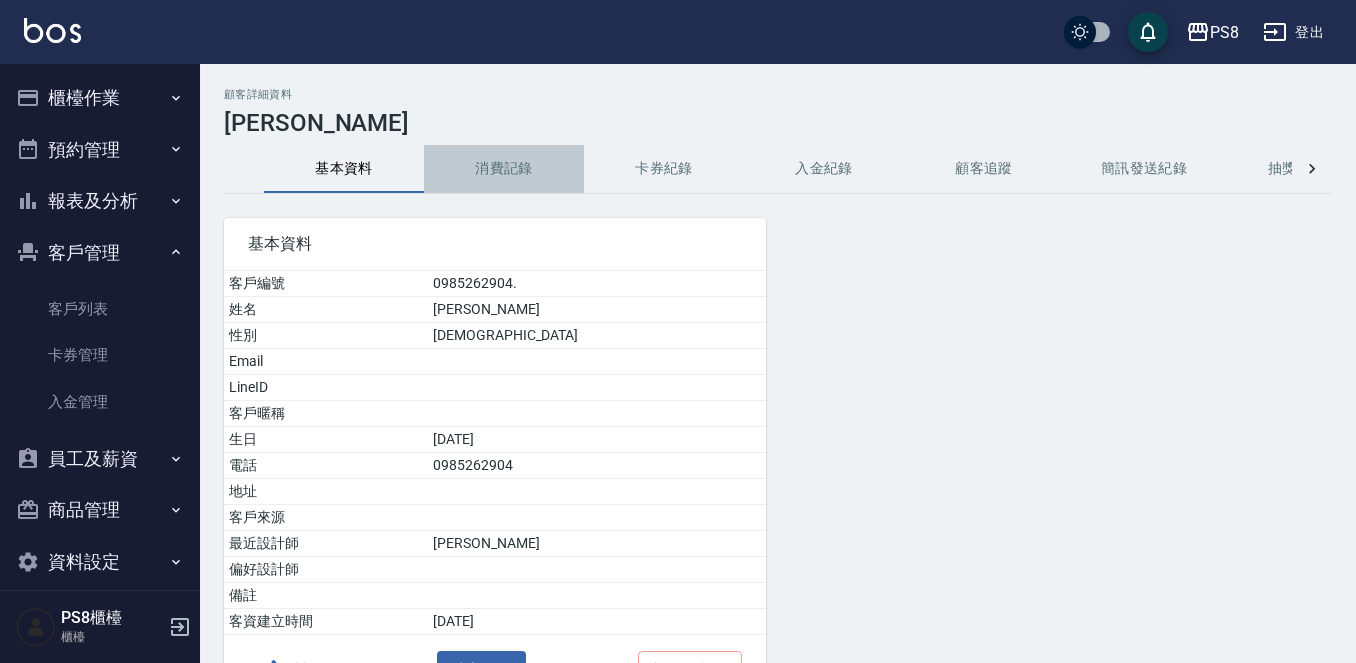 click on "消費記錄" at bounding box center [504, 169] 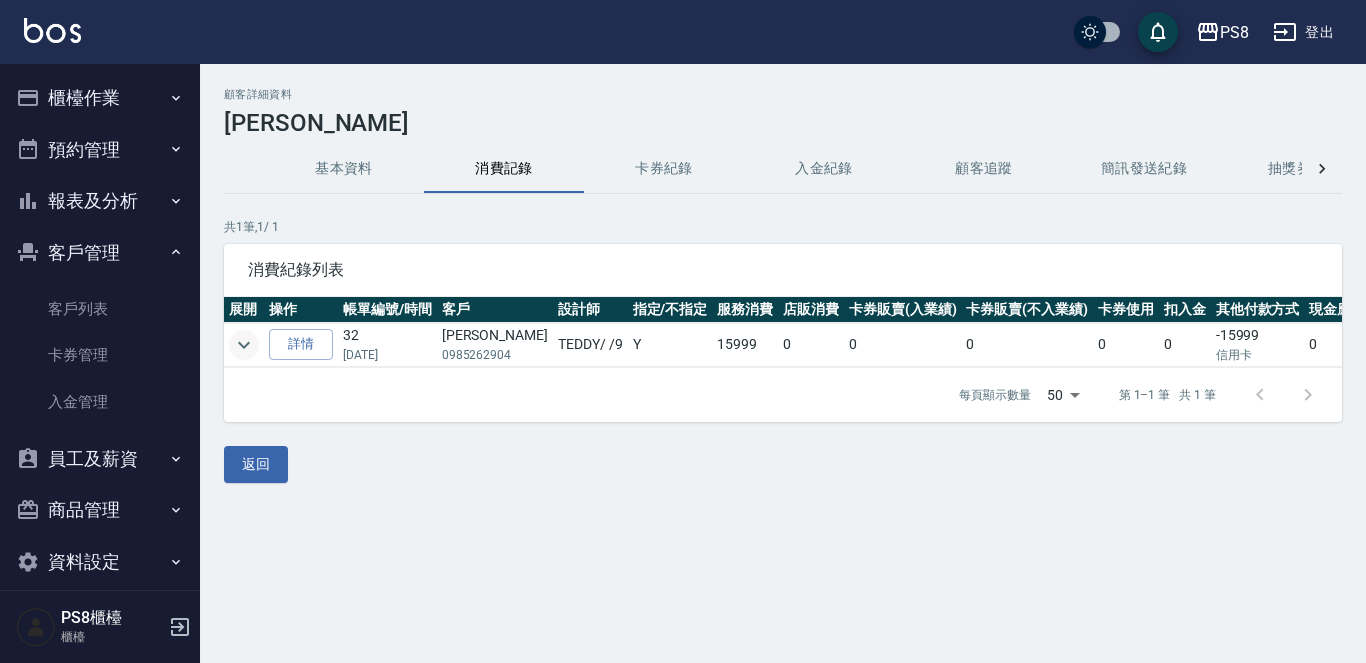 click 